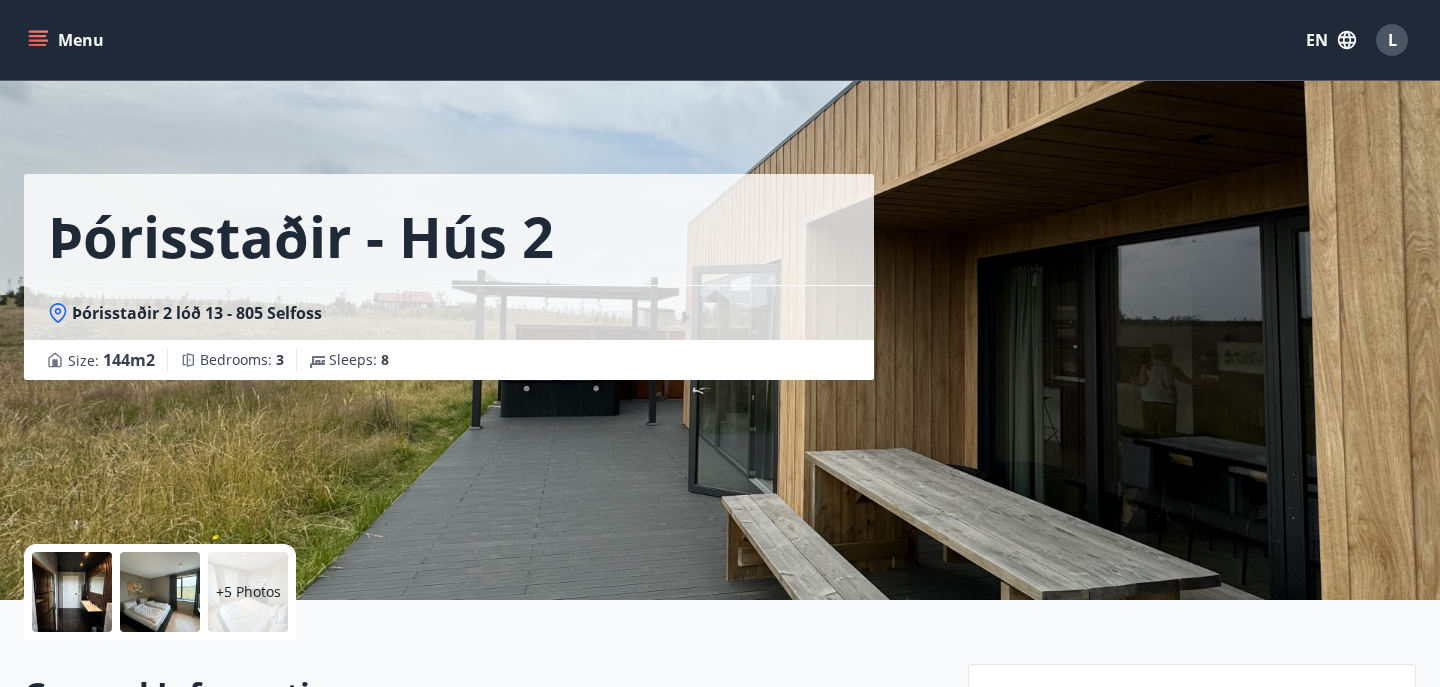 scroll, scrollTop: 472, scrollLeft: 0, axis: vertical 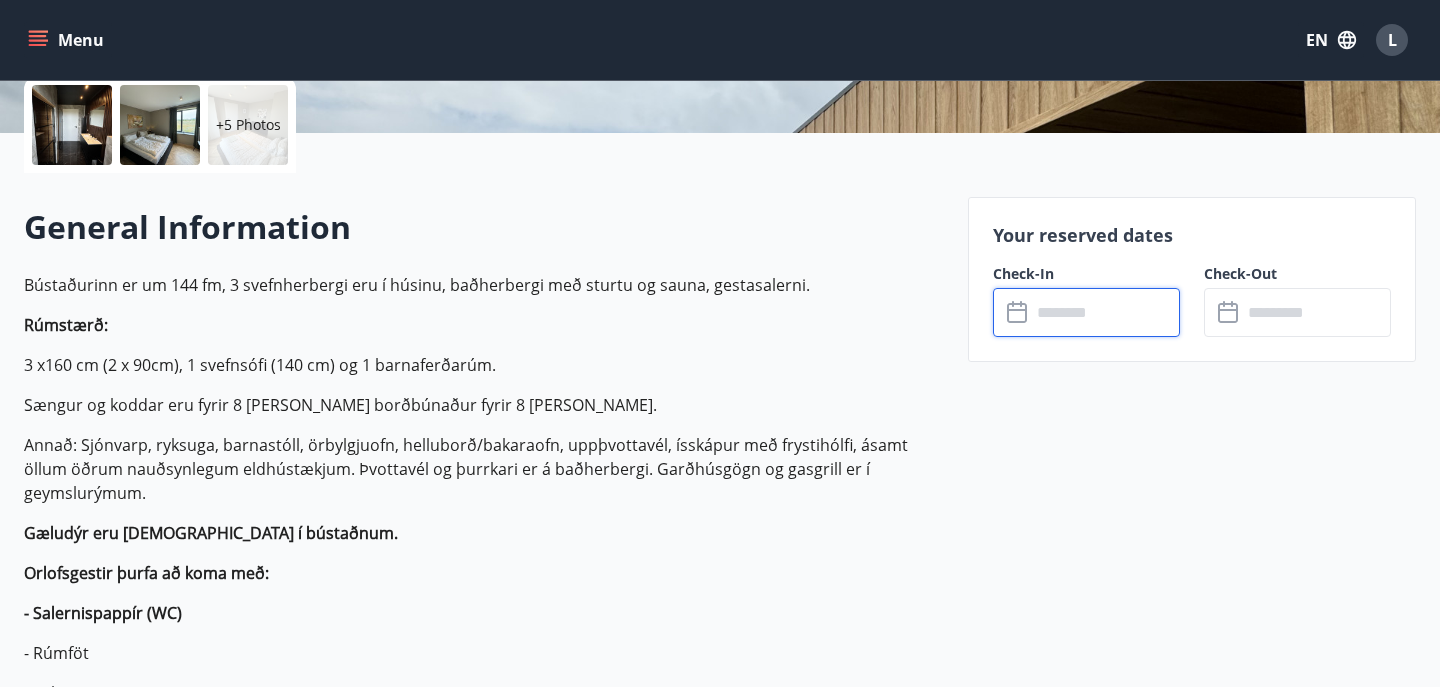 click at bounding box center [1105, 312] 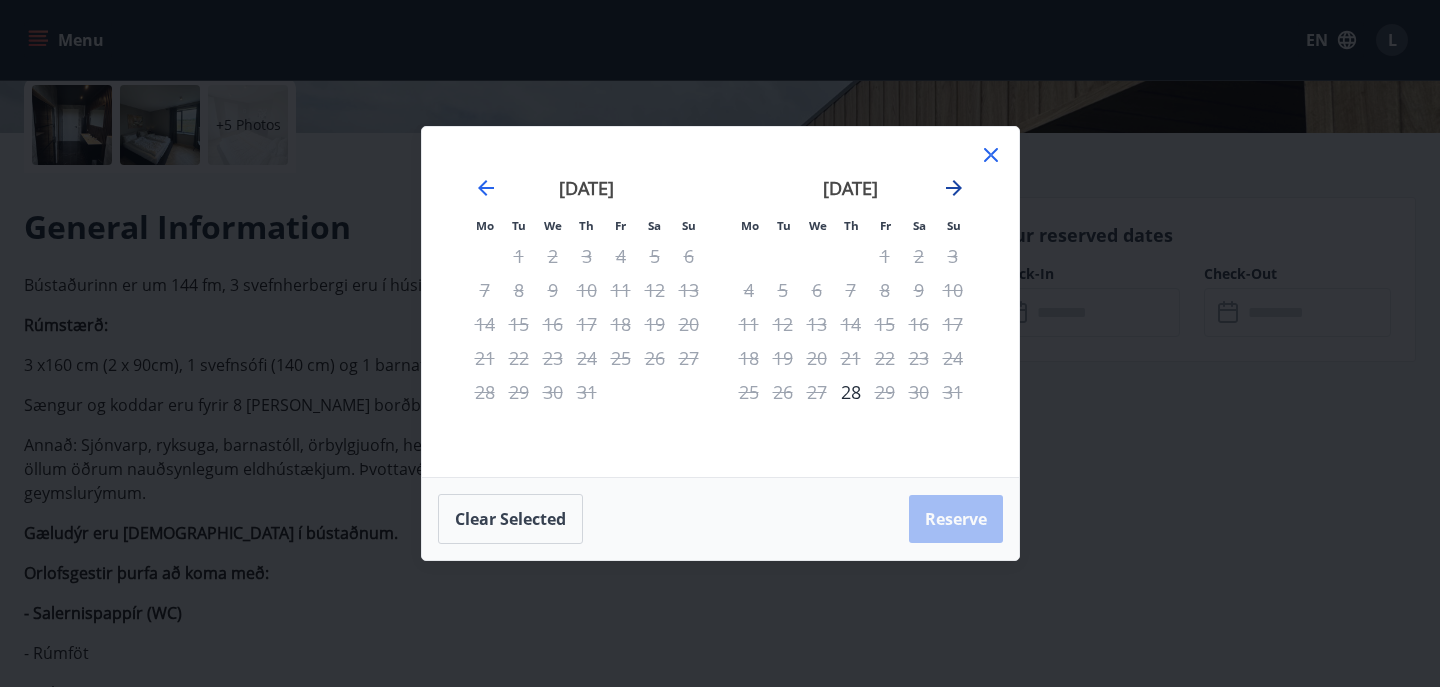 click 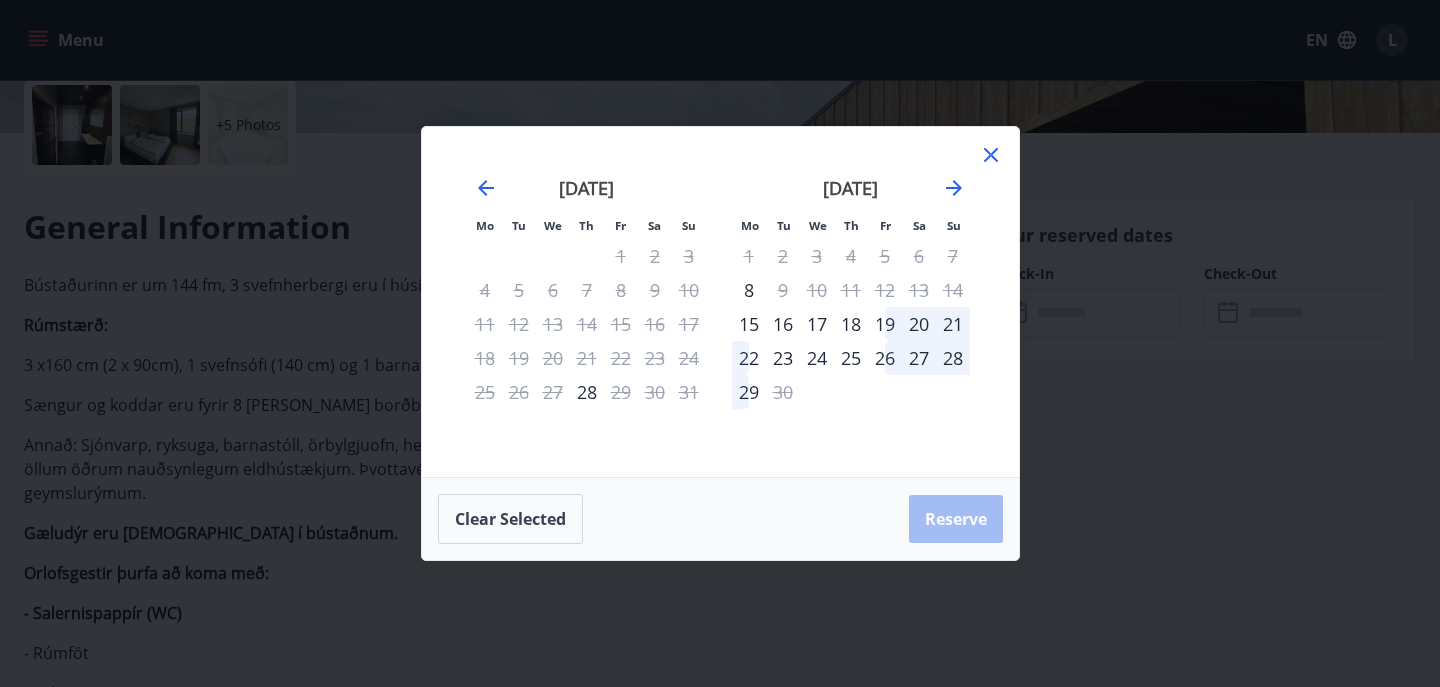 click on "22" at bounding box center [749, 358] 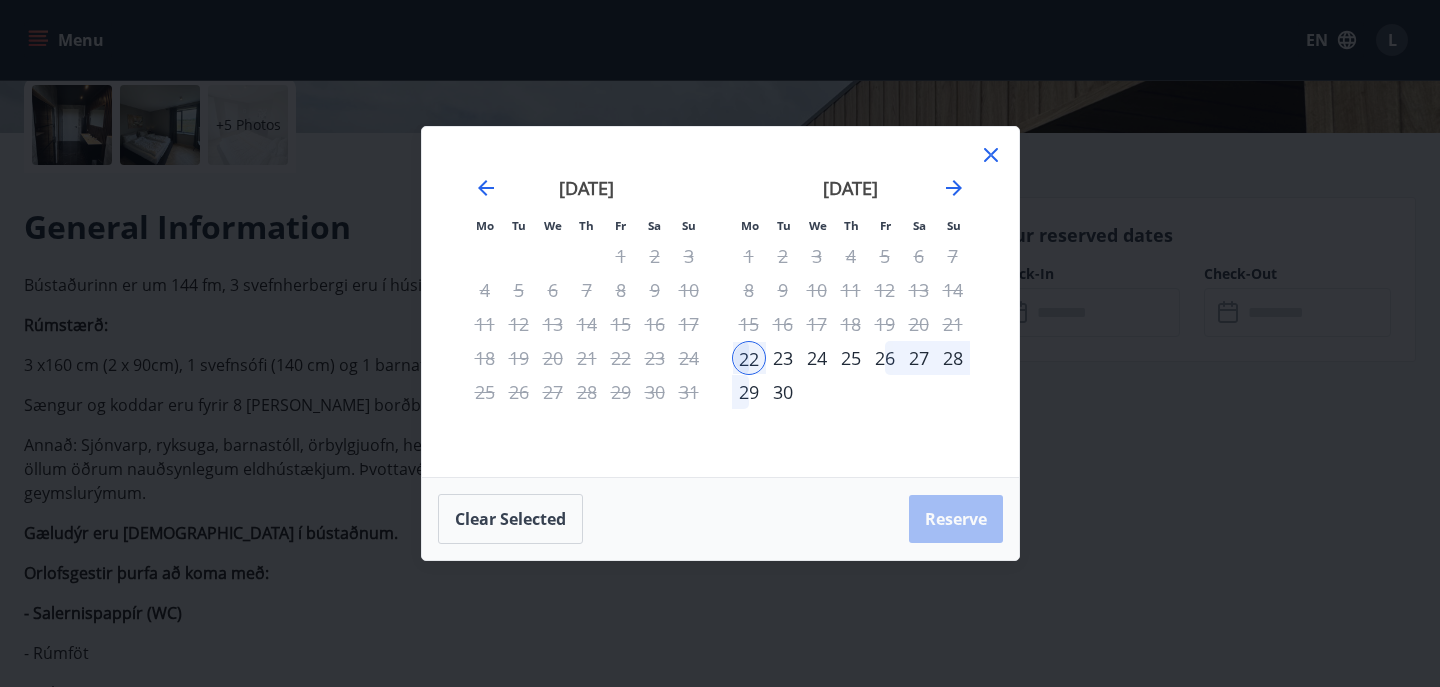 click on "26" at bounding box center (885, 358) 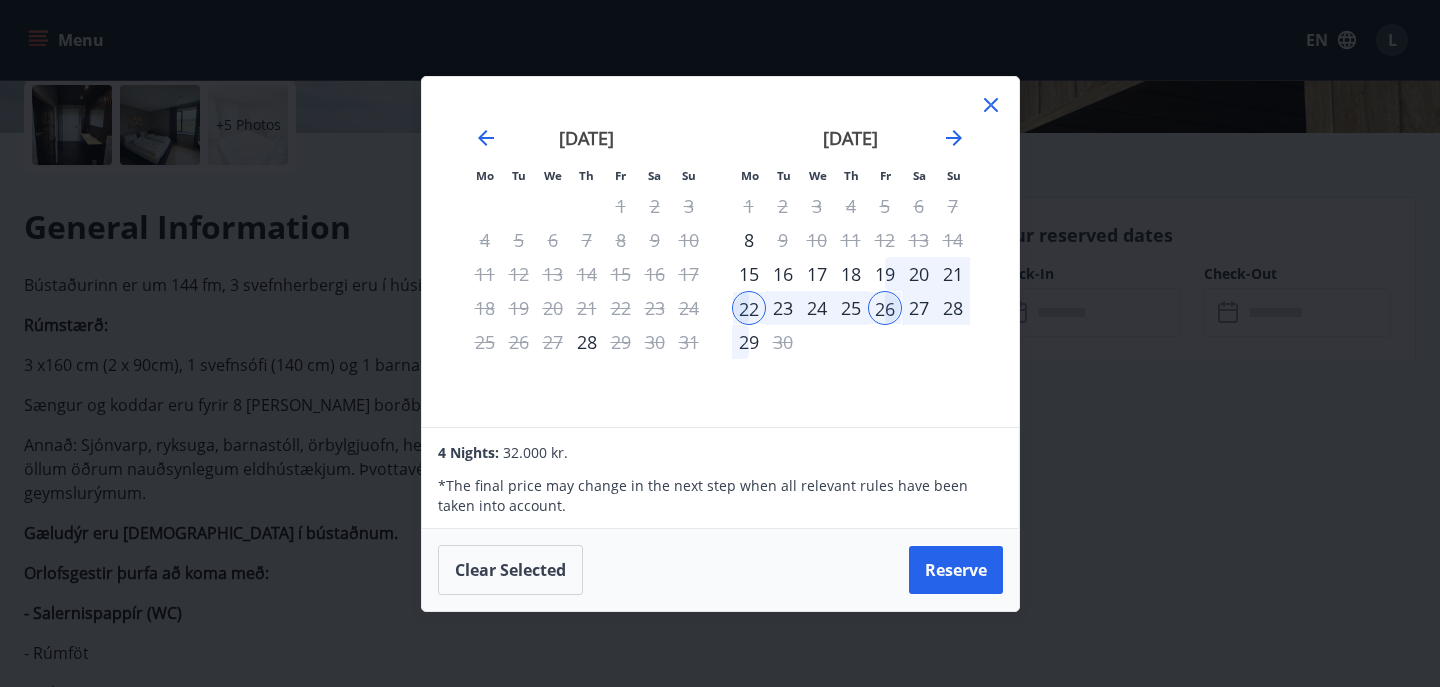 click on "24" at bounding box center [817, 308] 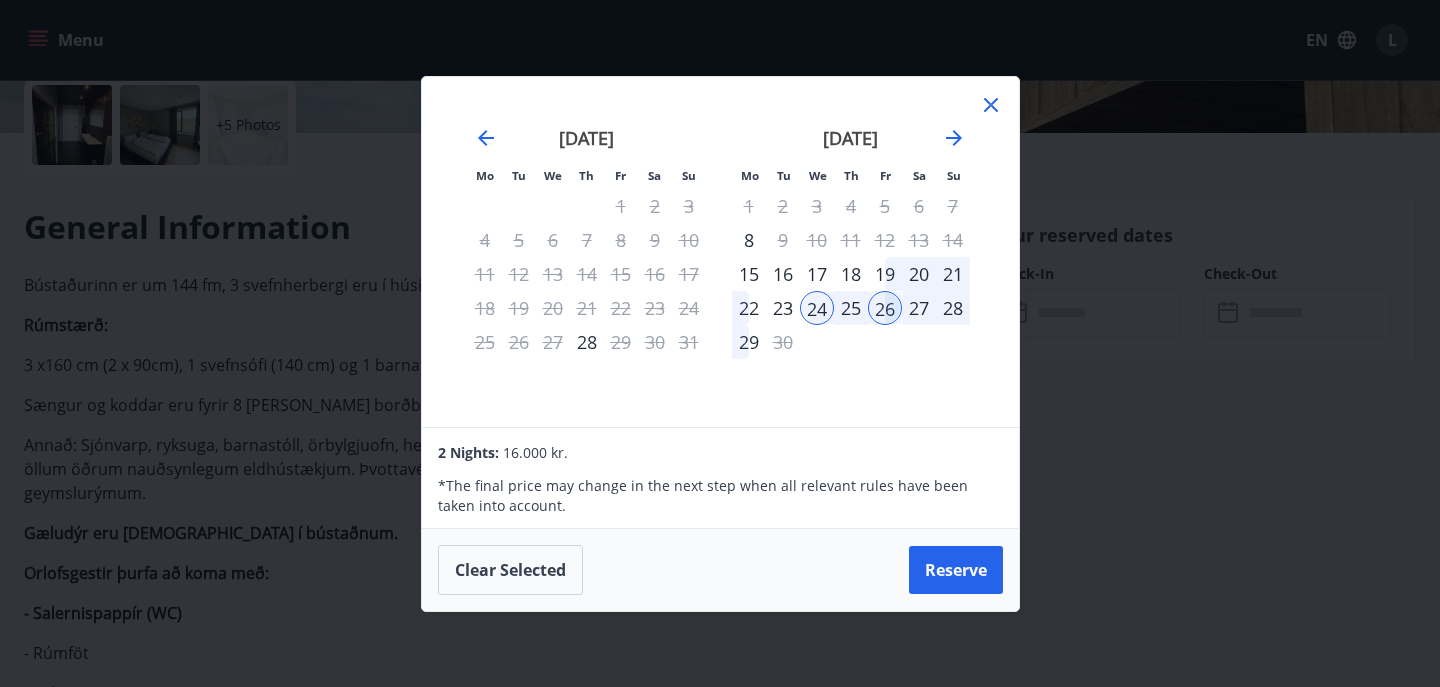 click on "29" at bounding box center (749, 342) 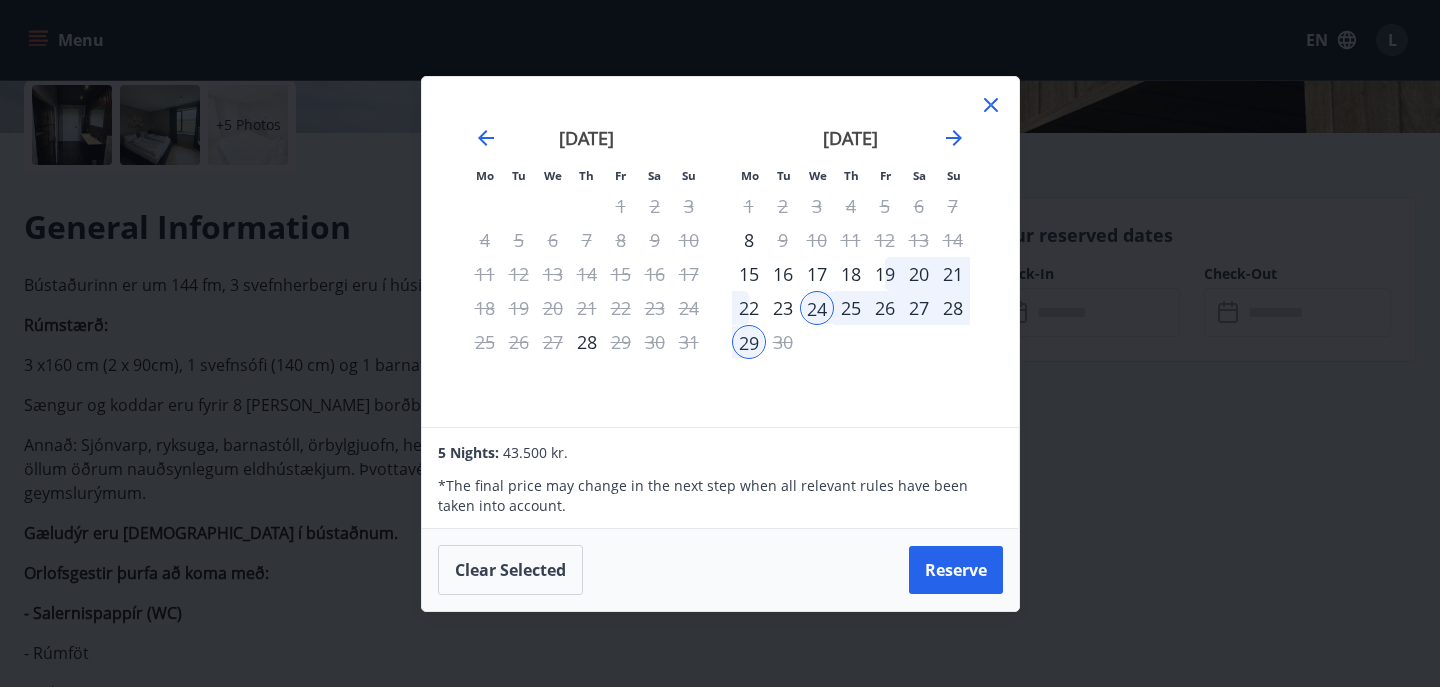 click on "28" at bounding box center (953, 308) 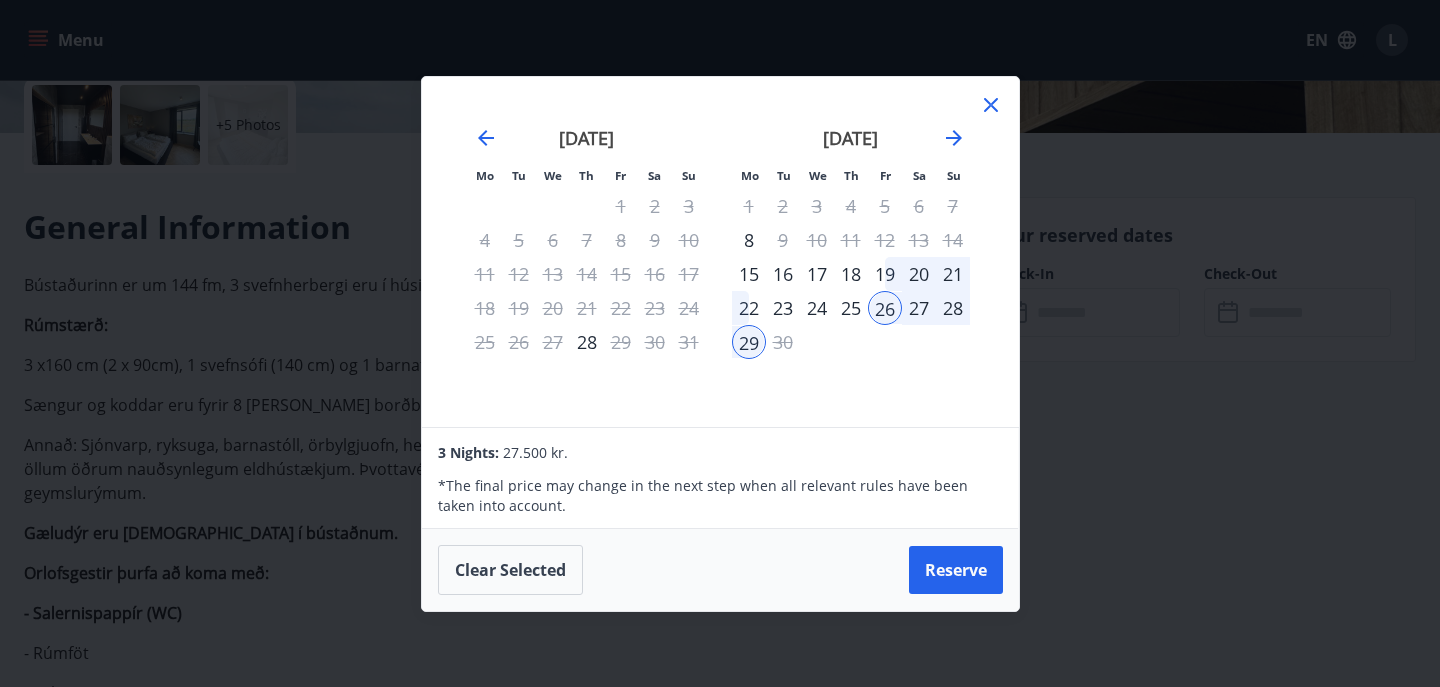 click on "28" at bounding box center (953, 308) 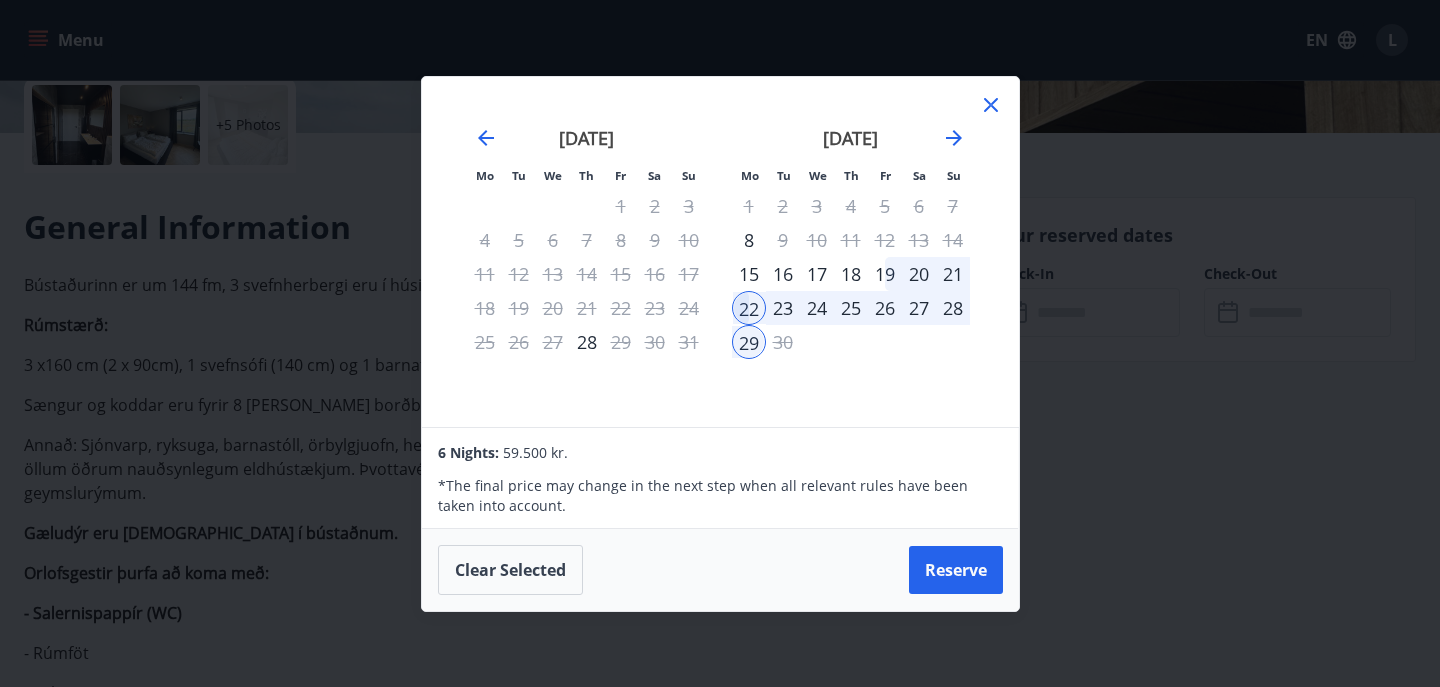 click on "27" at bounding box center [919, 308] 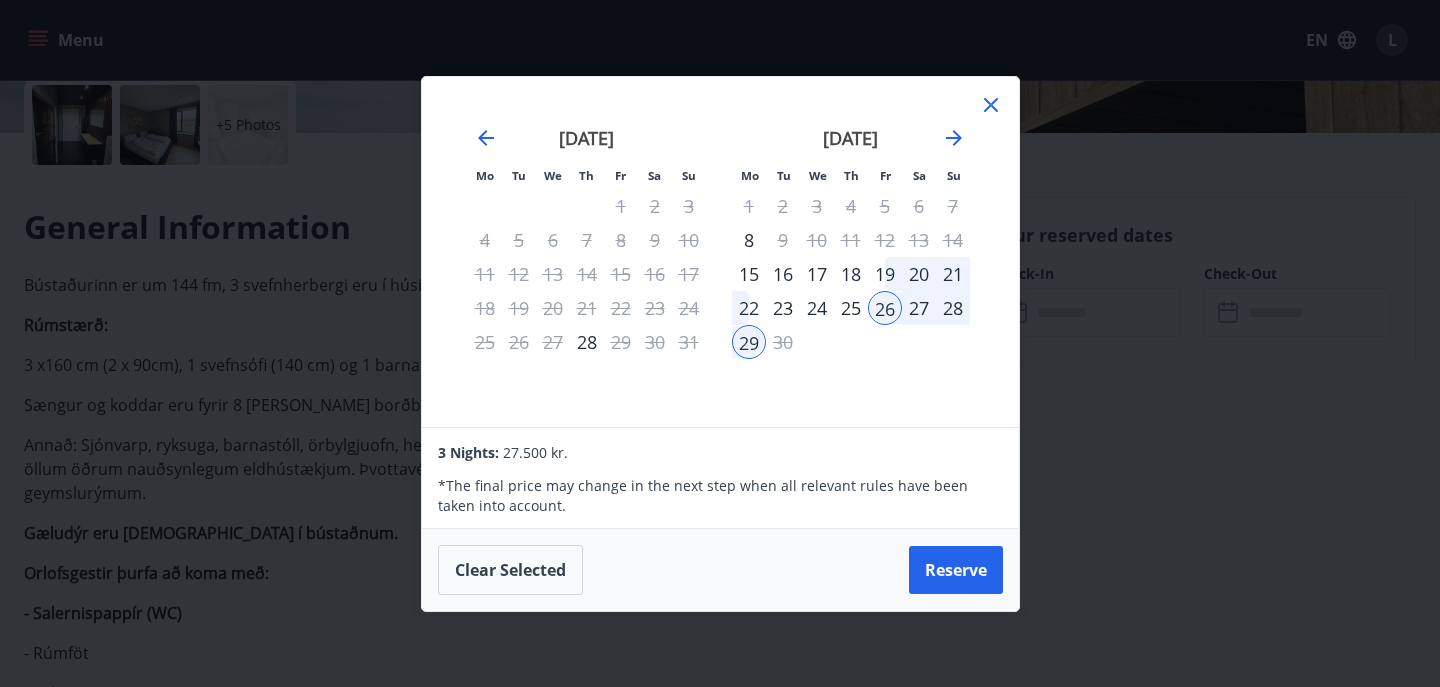 click on "22" at bounding box center [749, 308] 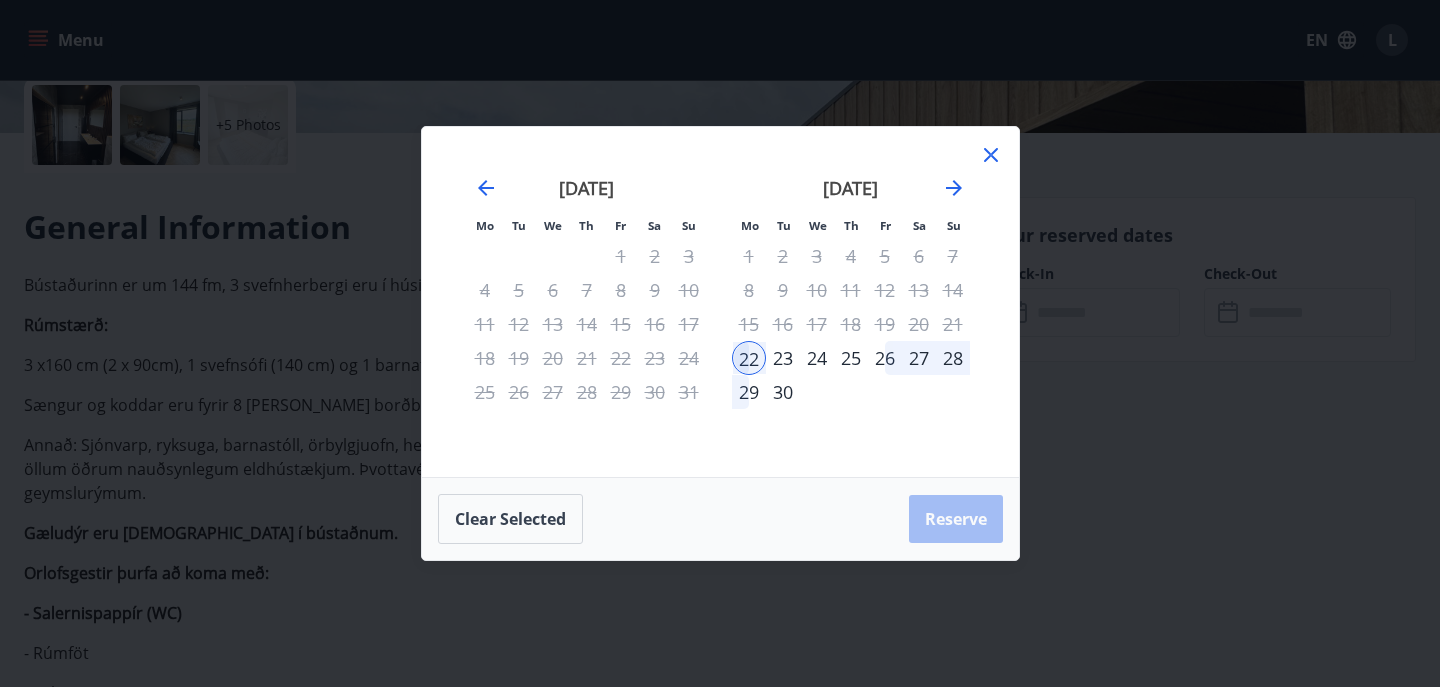 click on "28" at bounding box center [953, 358] 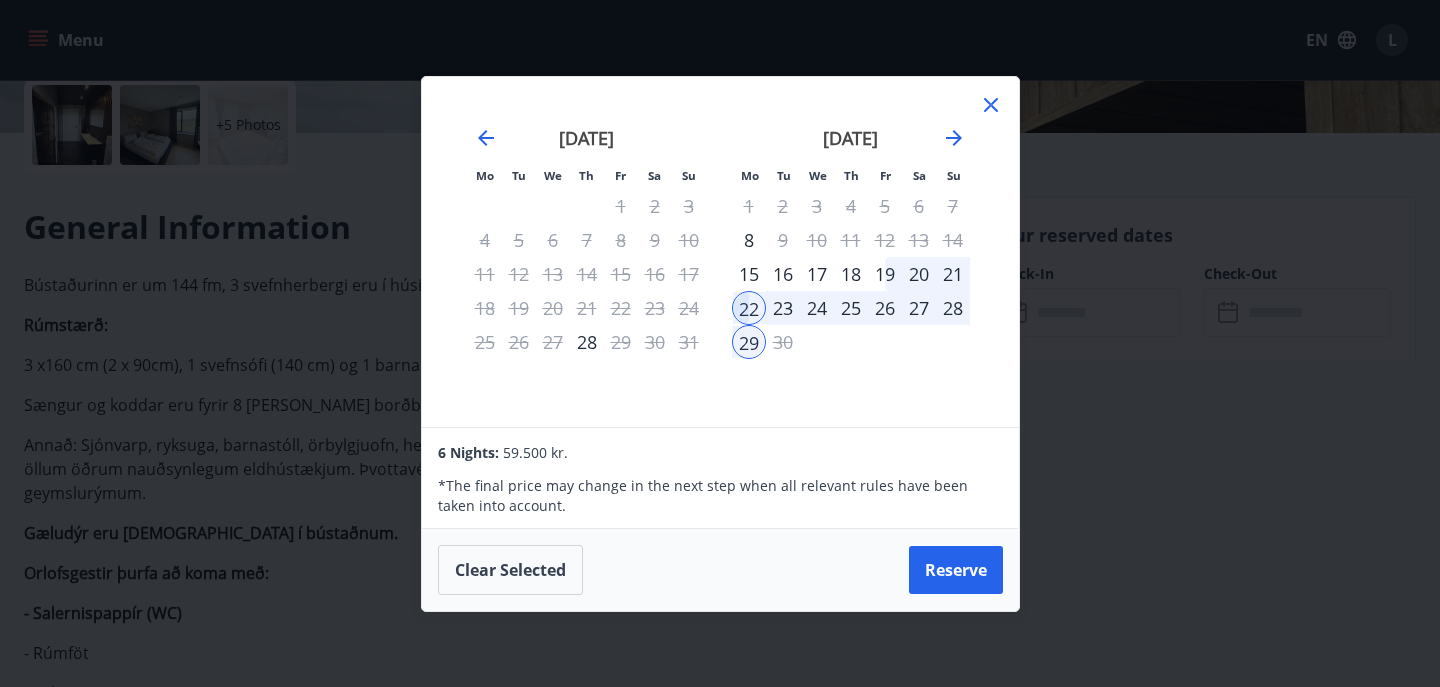 click on "25" at bounding box center [851, 308] 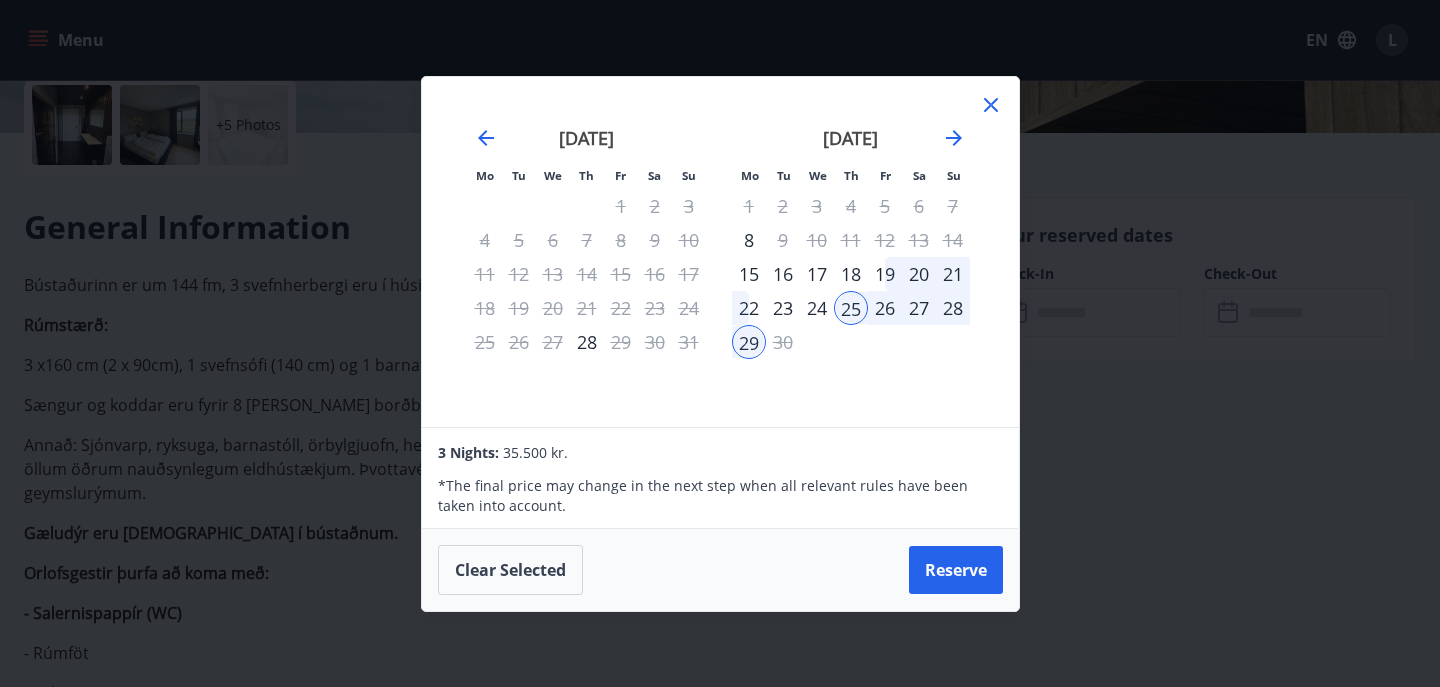 click on "18" at bounding box center (851, 274) 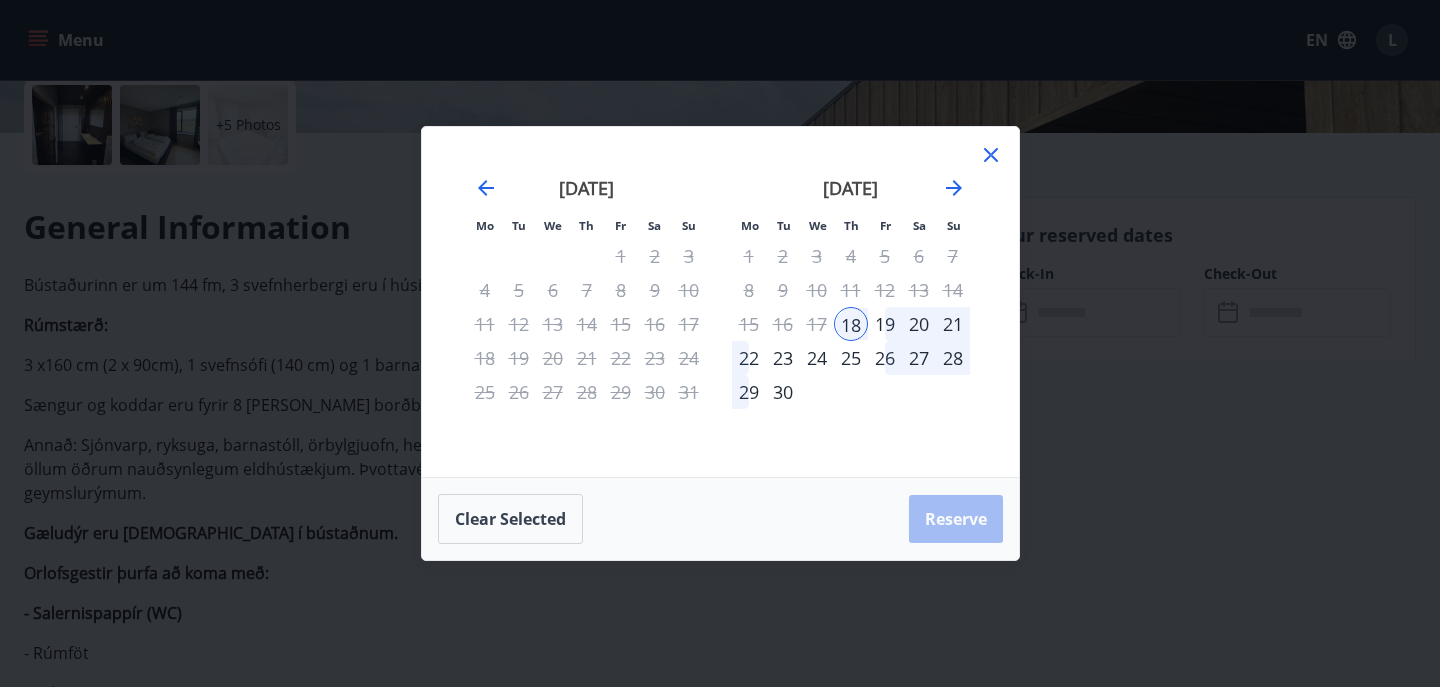 click on "24" at bounding box center [817, 358] 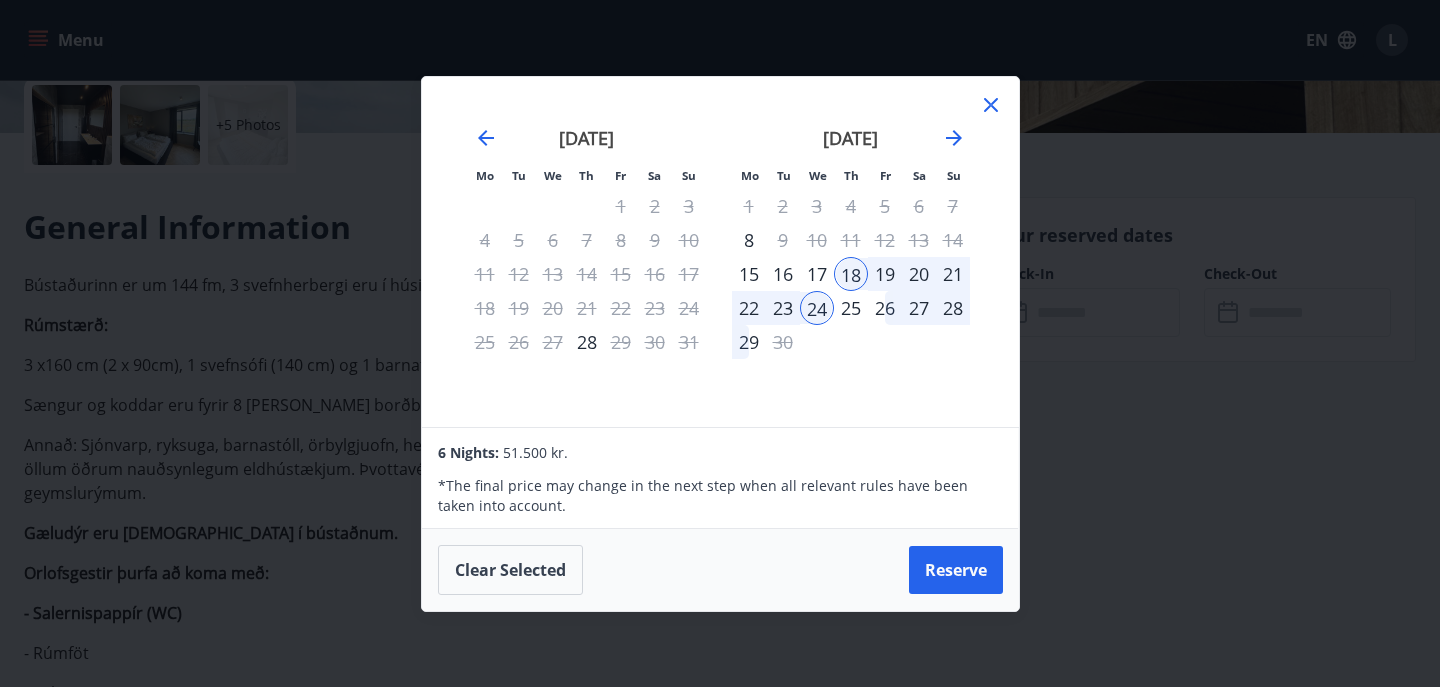 click on "18" at bounding box center [851, 274] 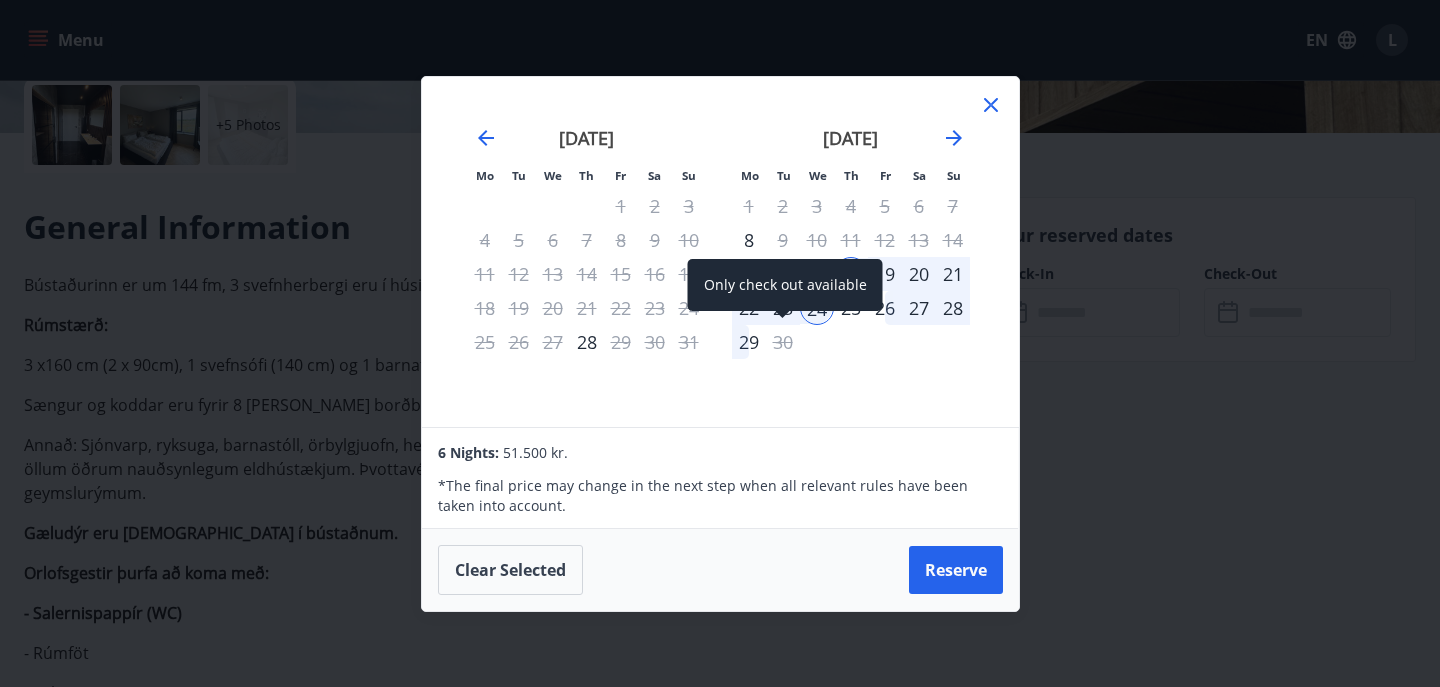 click at bounding box center (783, 316) 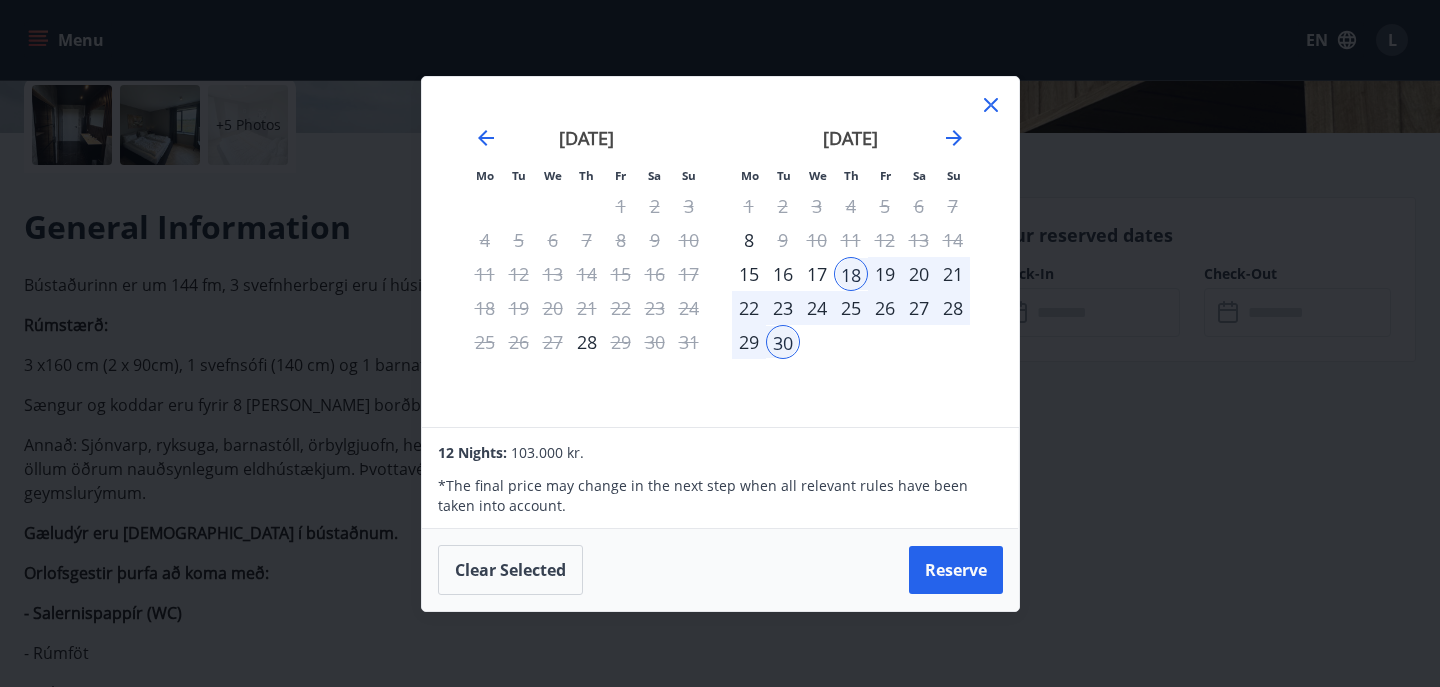 click on "23" at bounding box center (783, 308) 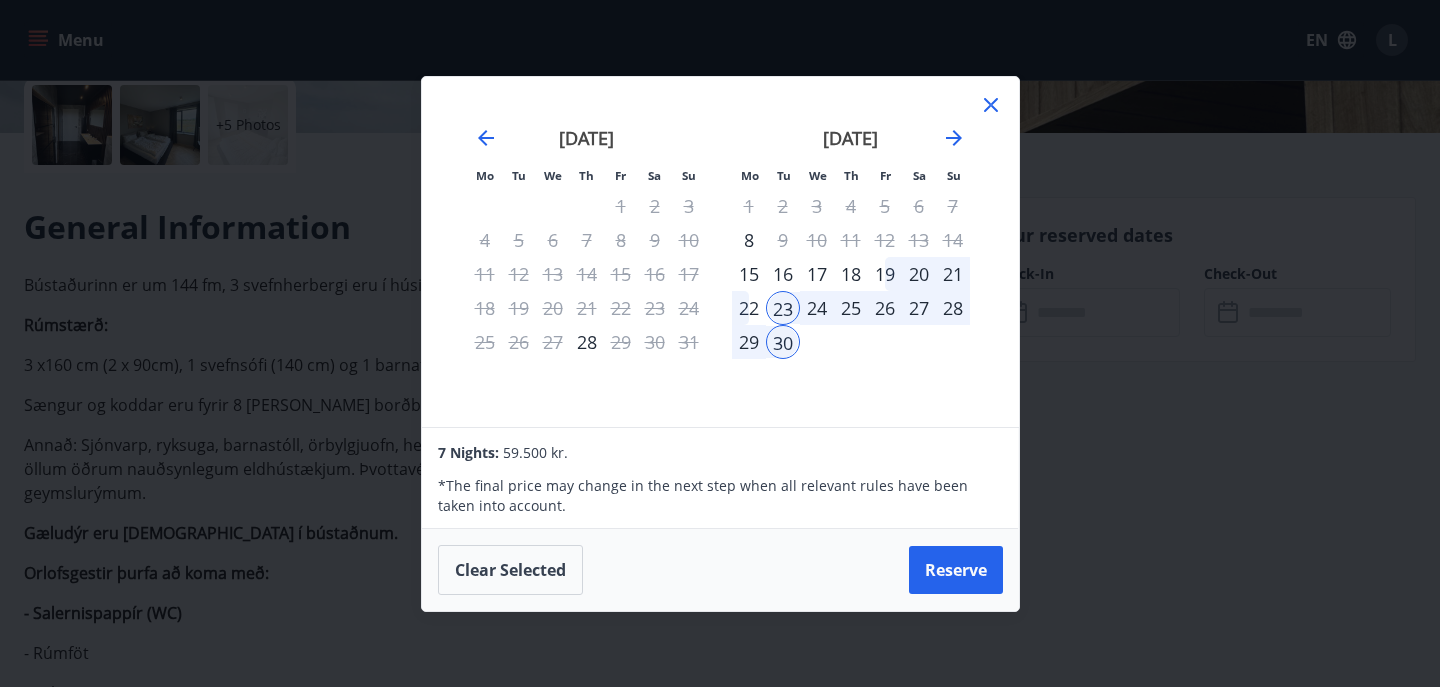 click on "18" at bounding box center (851, 274) 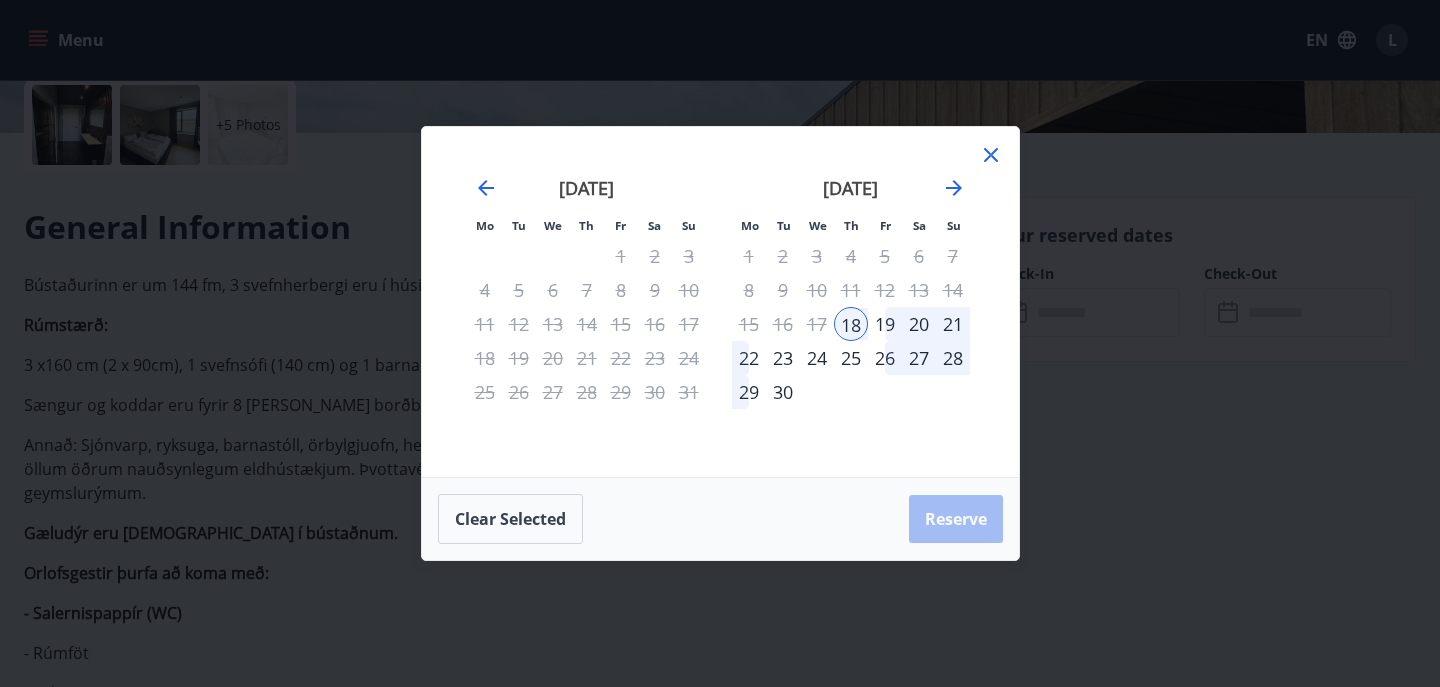 click on "23" at bounding box center (783, 358) 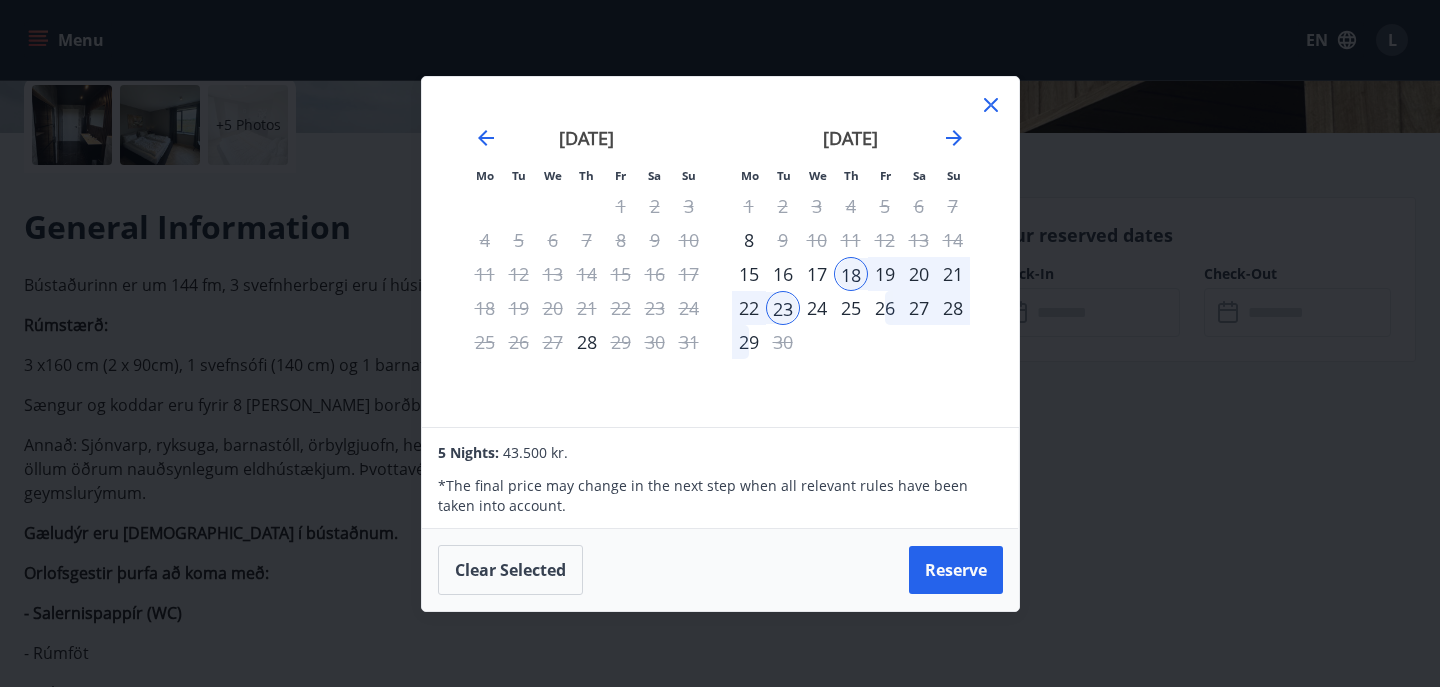 click on "24" at bounding box center (817, 308) 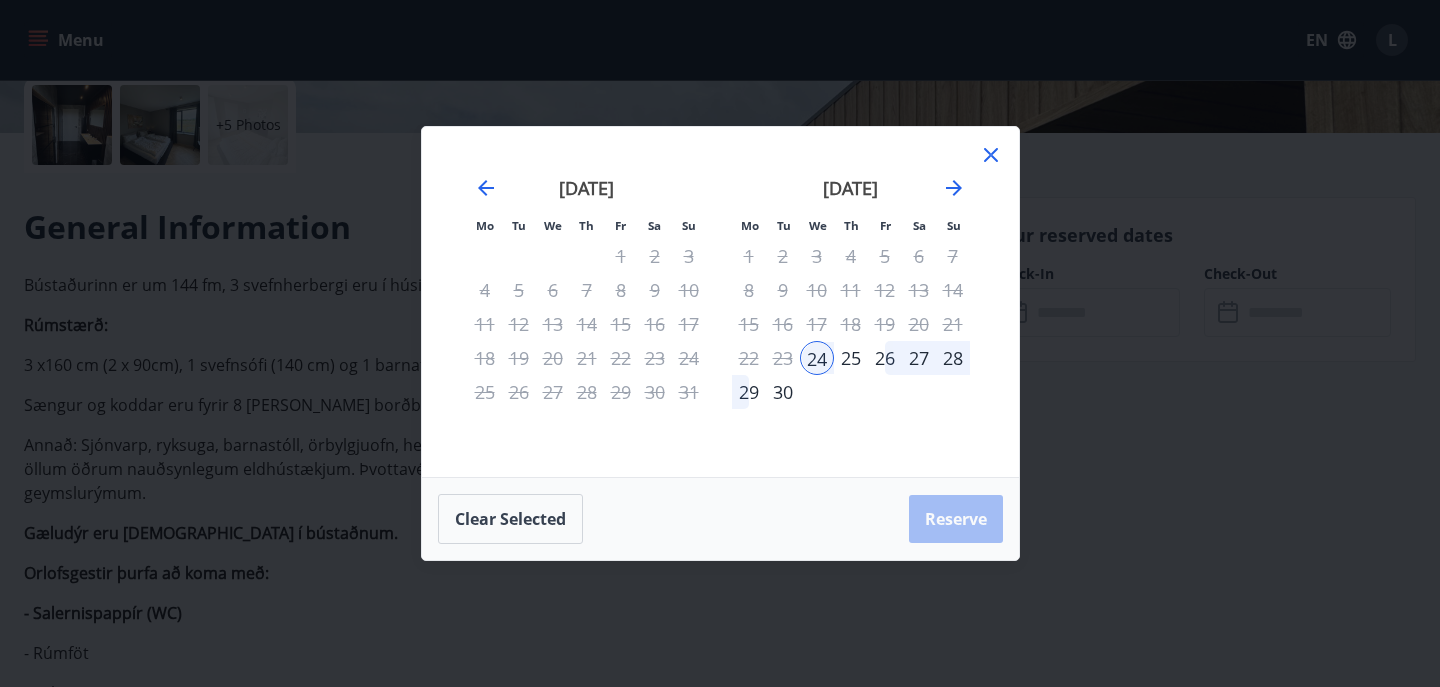 click on "18" at bounding box center [851, 324] 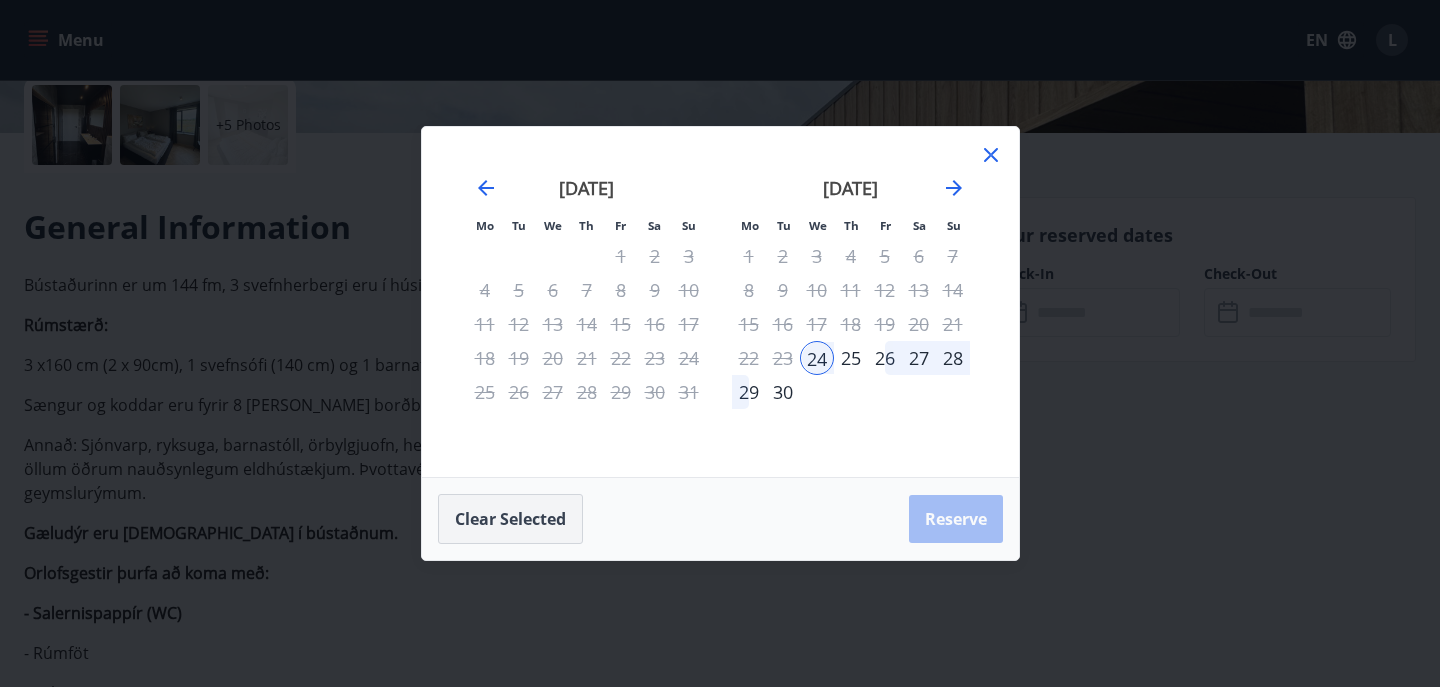 click on "Clear selected" at bounding box center [510, 519] 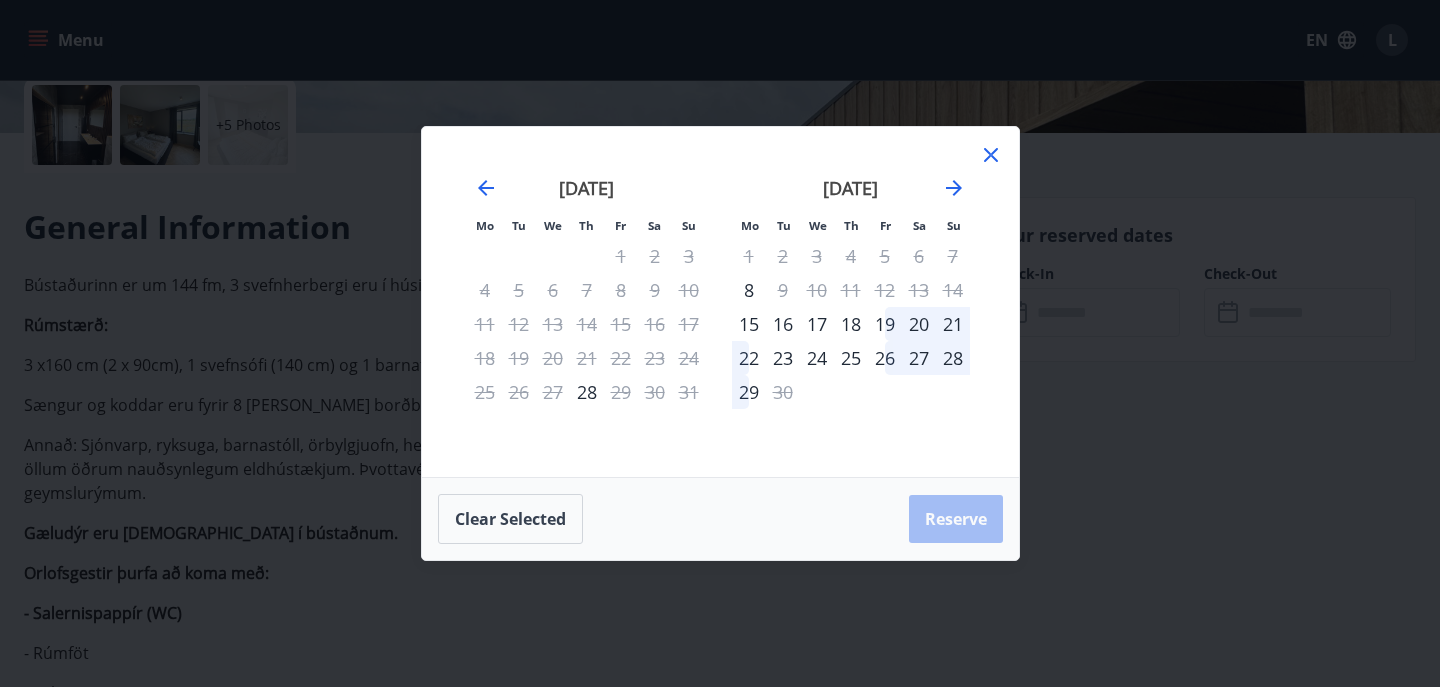click on "18" at bounding box center (851, 324) 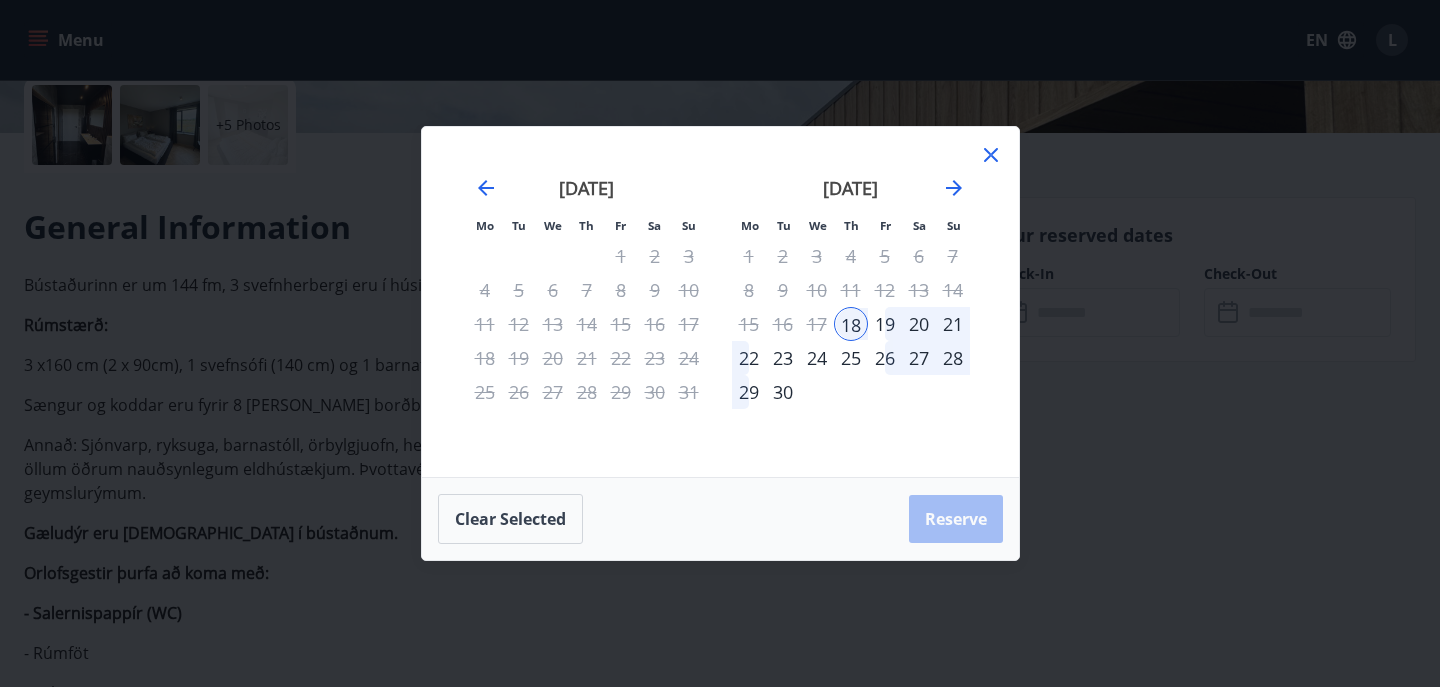 click on "24" at bounding box center (817, 358) 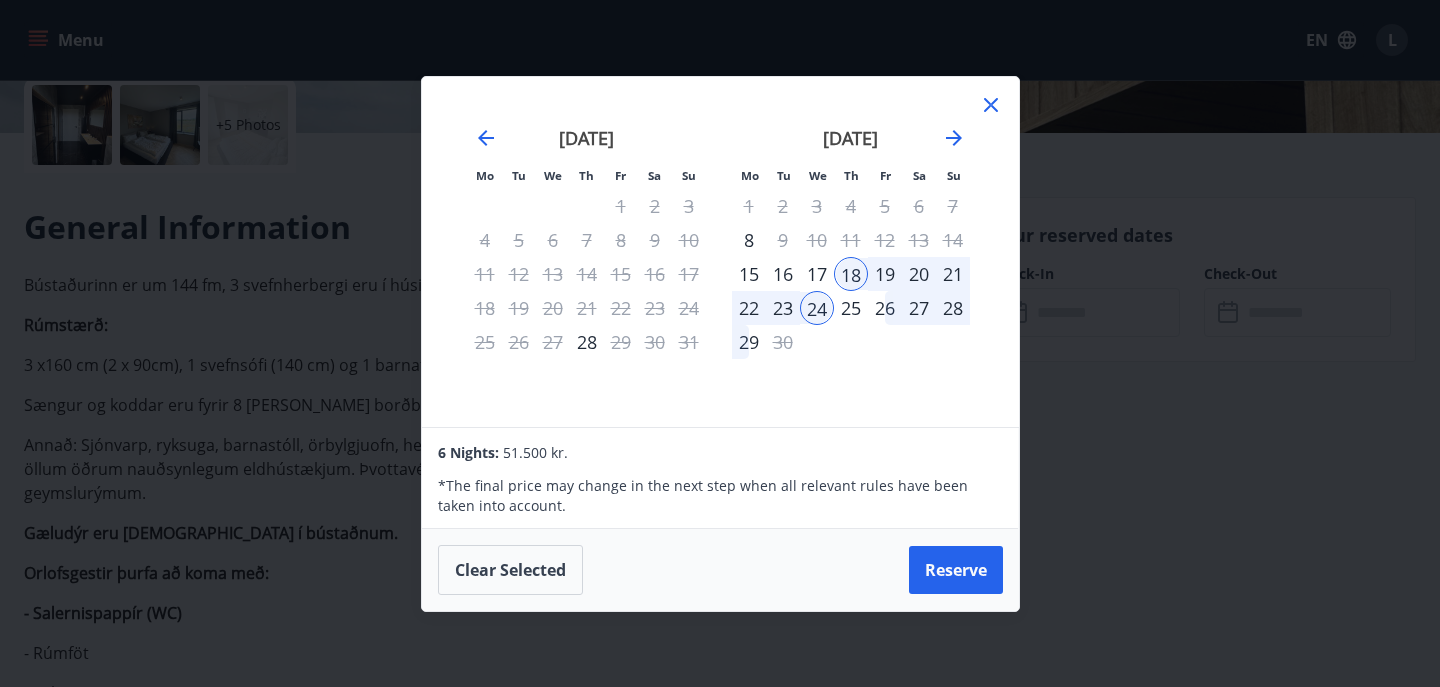click on "23" at bounding box center [783, 308] 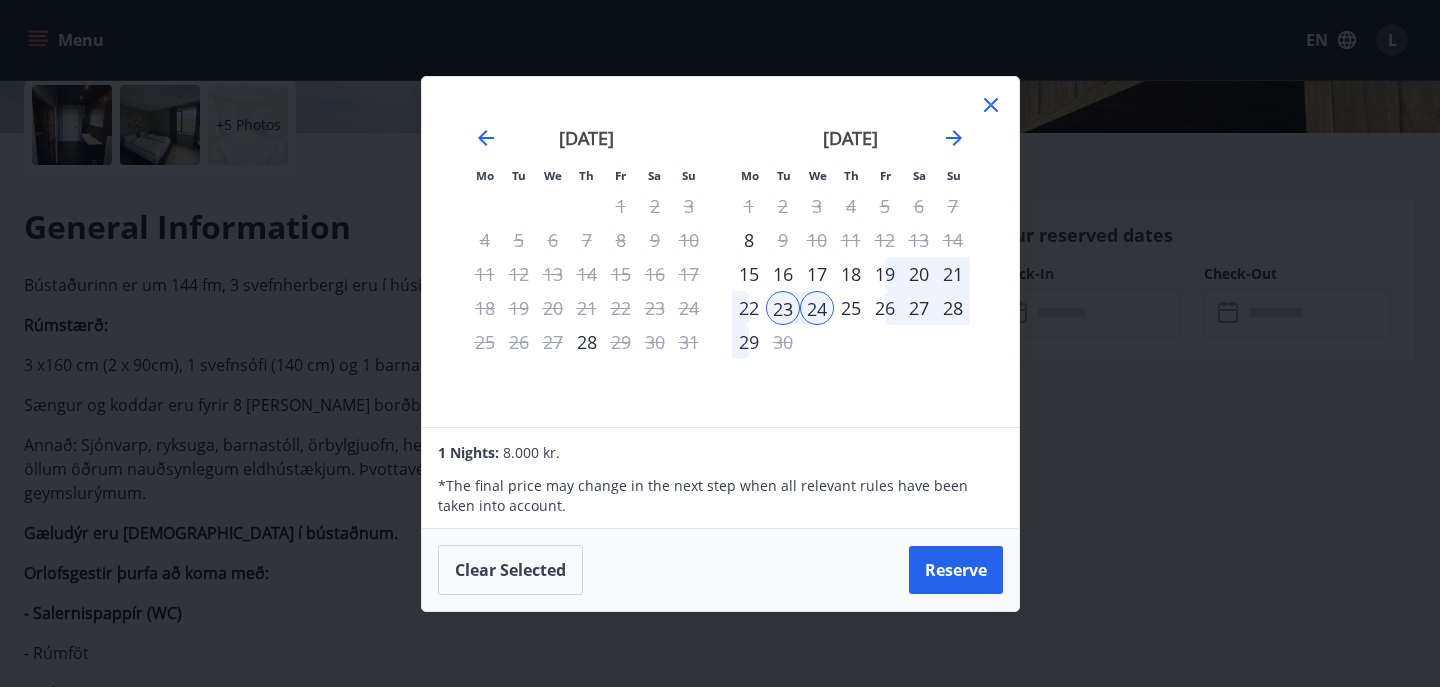 click on "18" at bounding box center [851, 274] 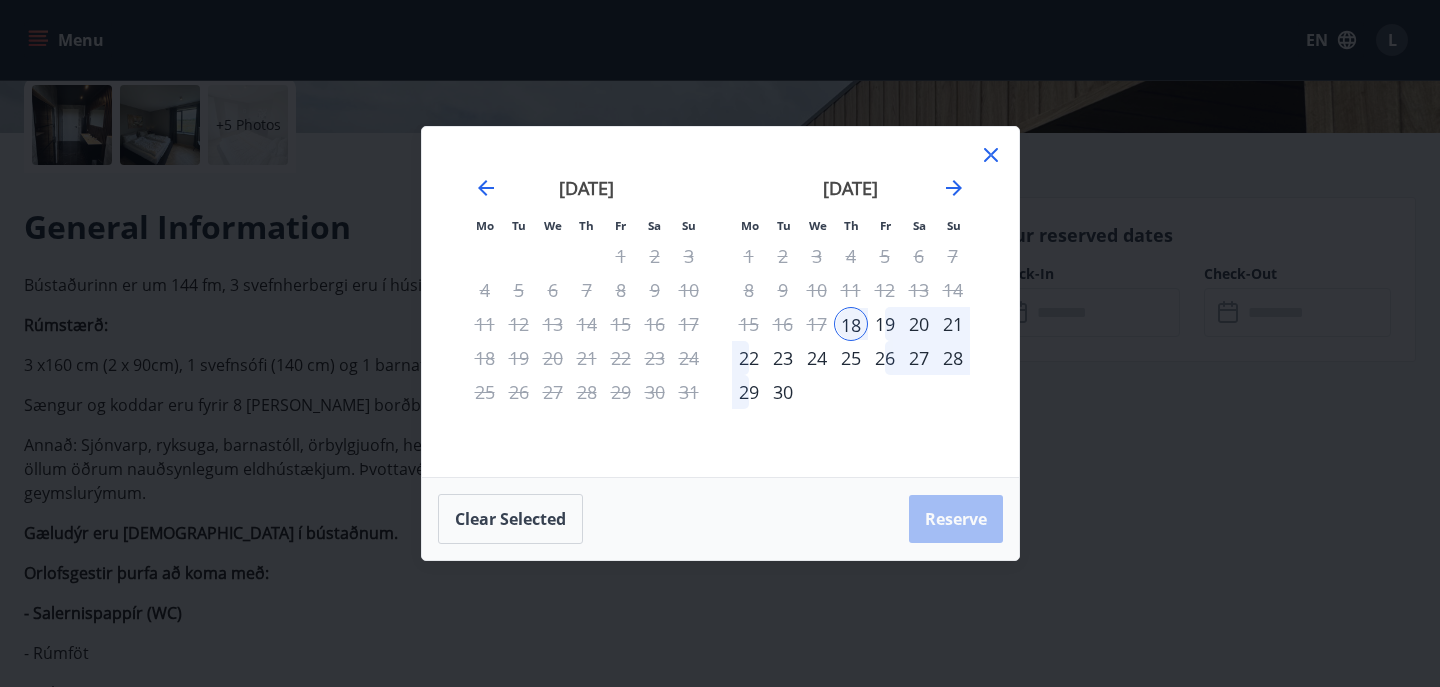 click on "23" at bounding box center [783, 358] 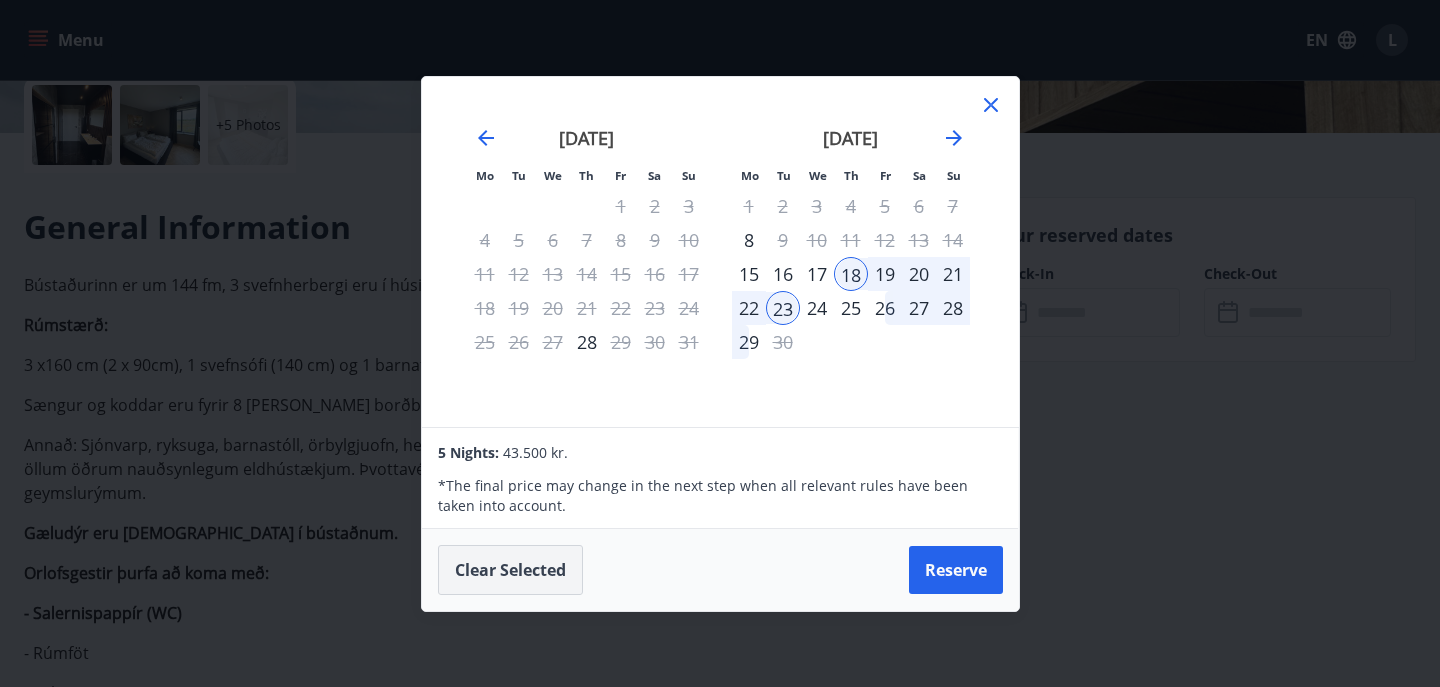 click on "Clear selected" at bounding box center (510, 570) 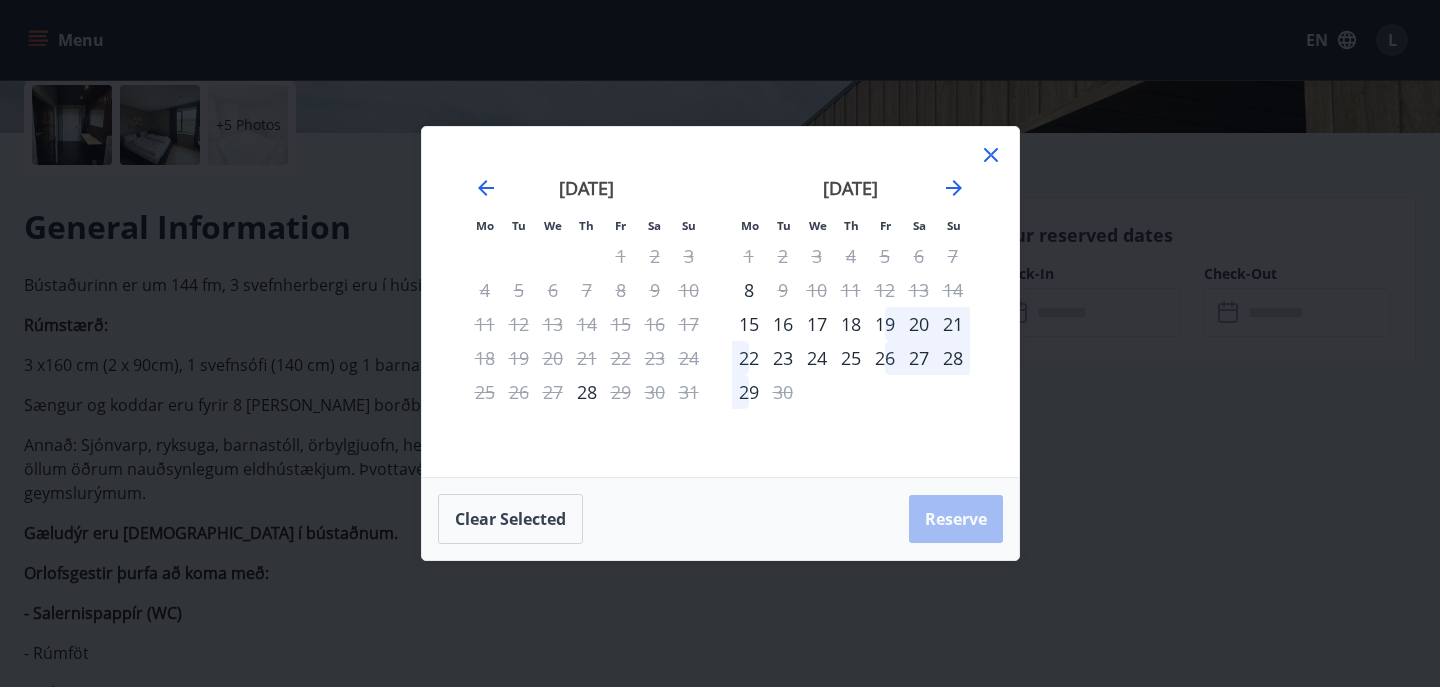 click 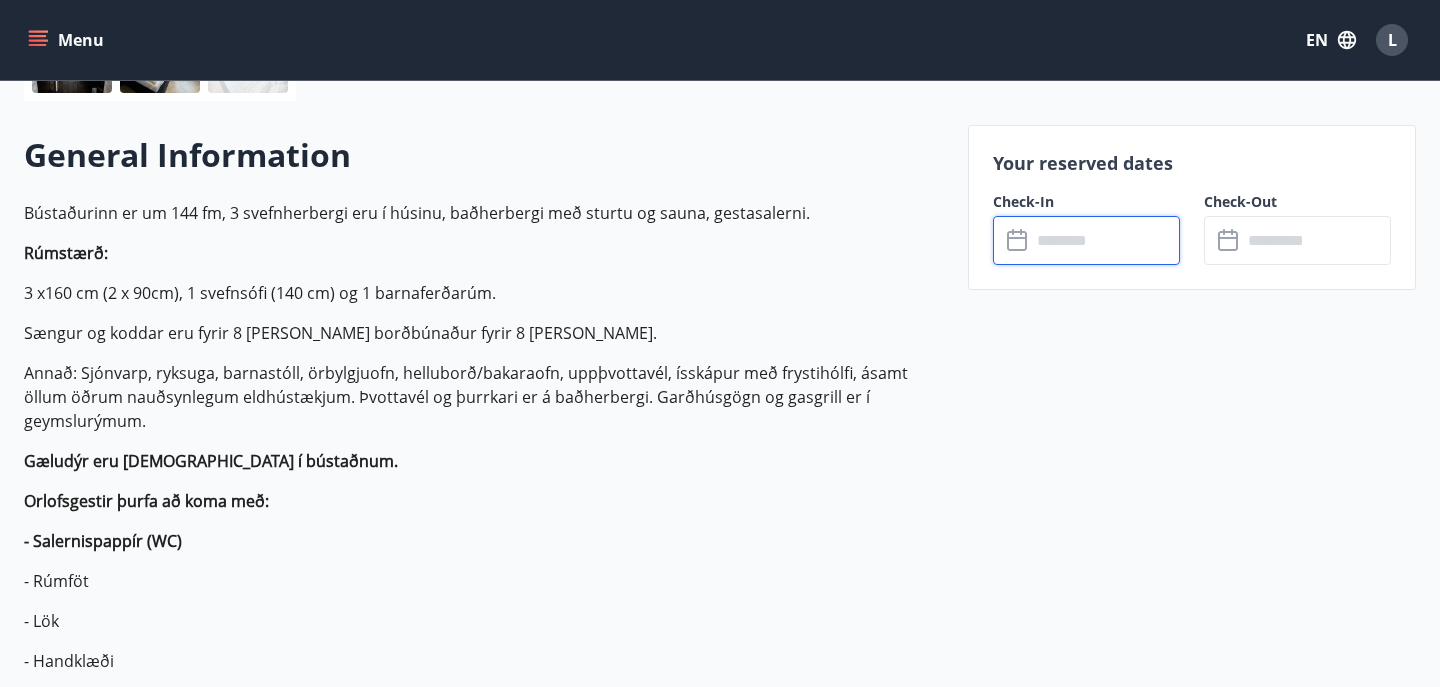 scroll, scrollTop: 540, scrollLeft: 0, axis: vertical 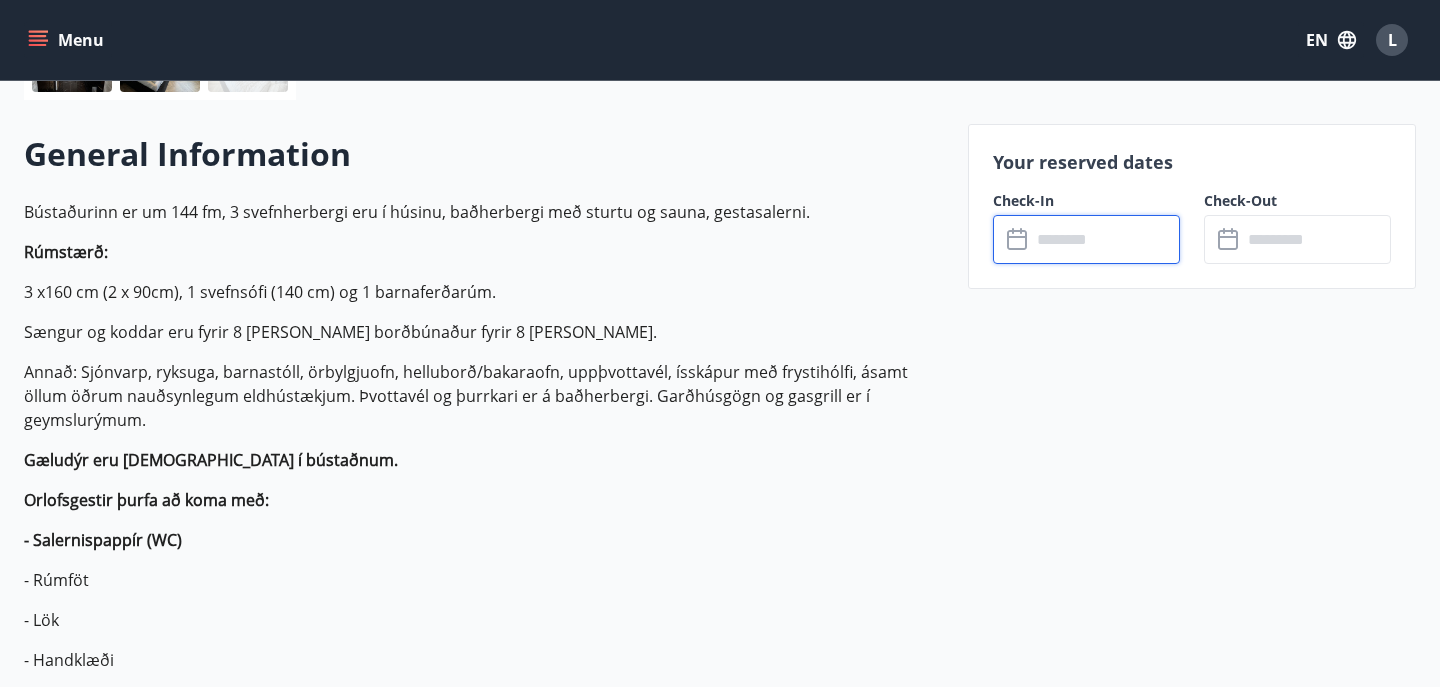 click at bounding box center (1105, 239) 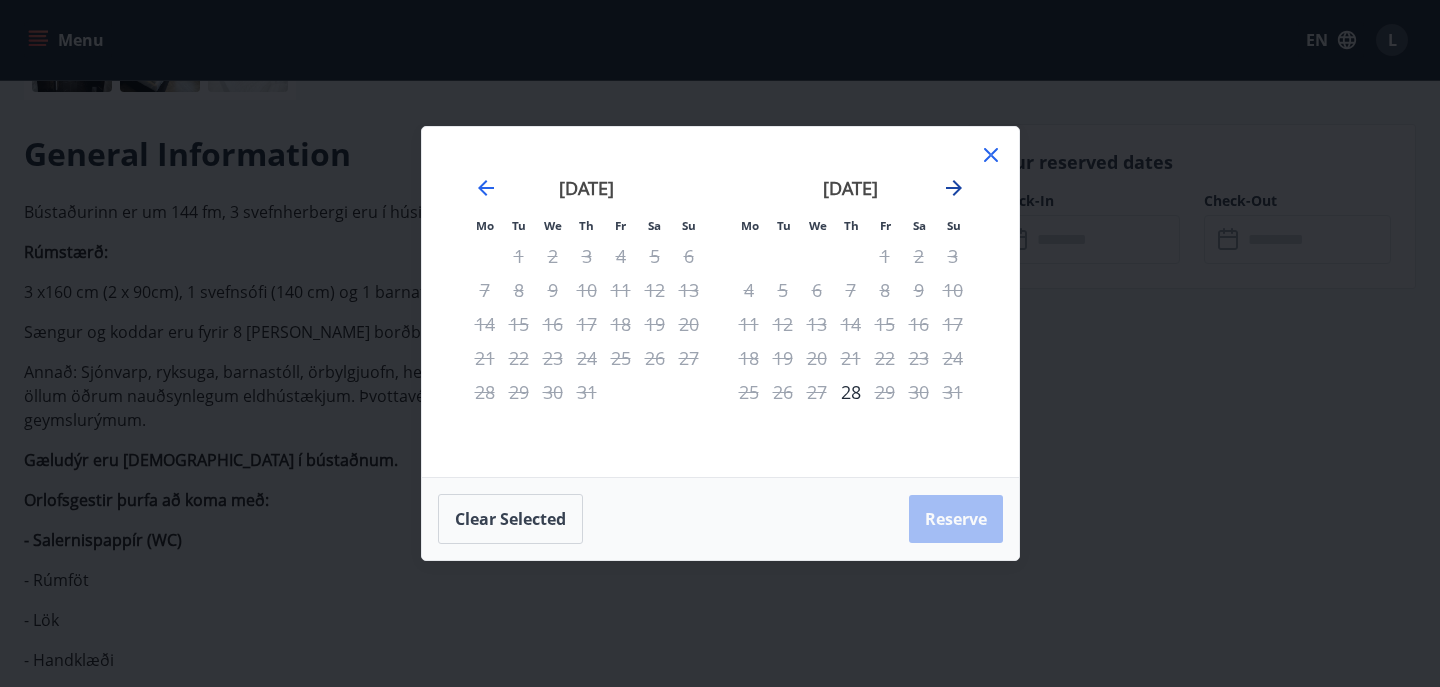 click 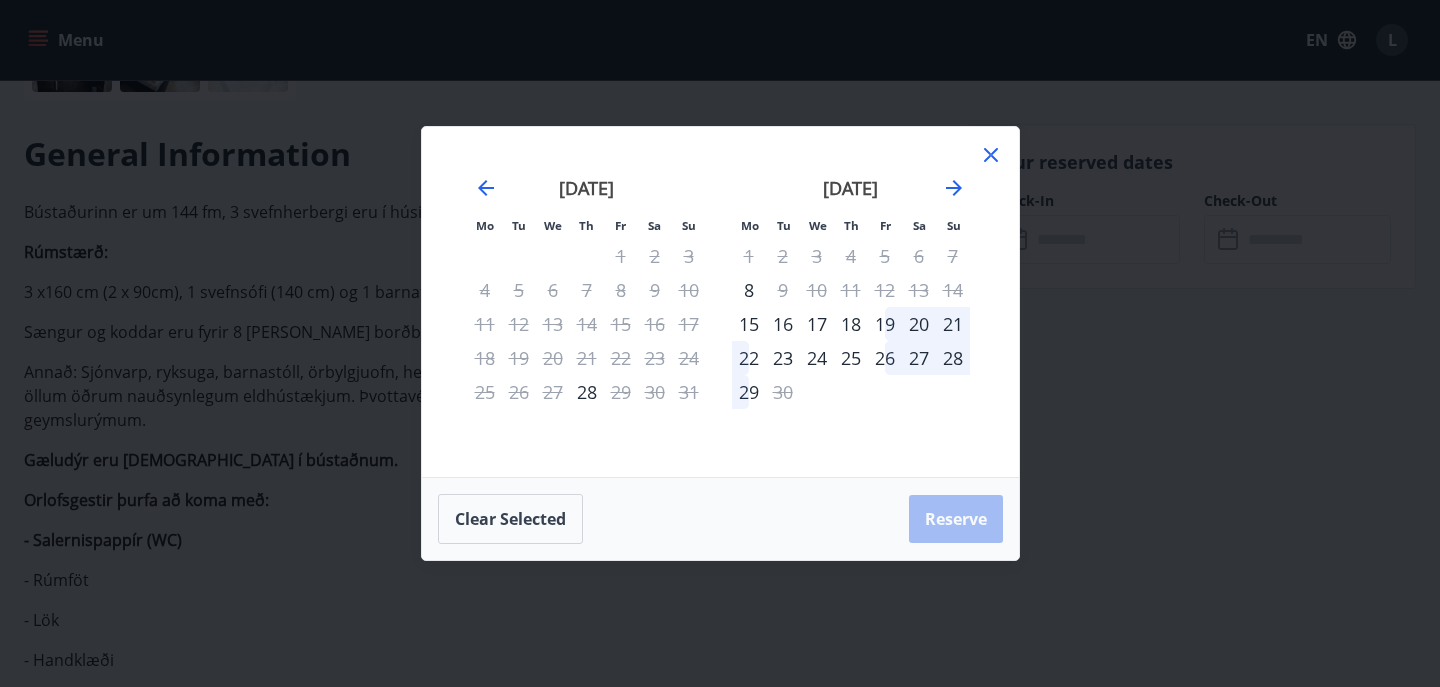 click on "18" at bounding box center [851, 324] 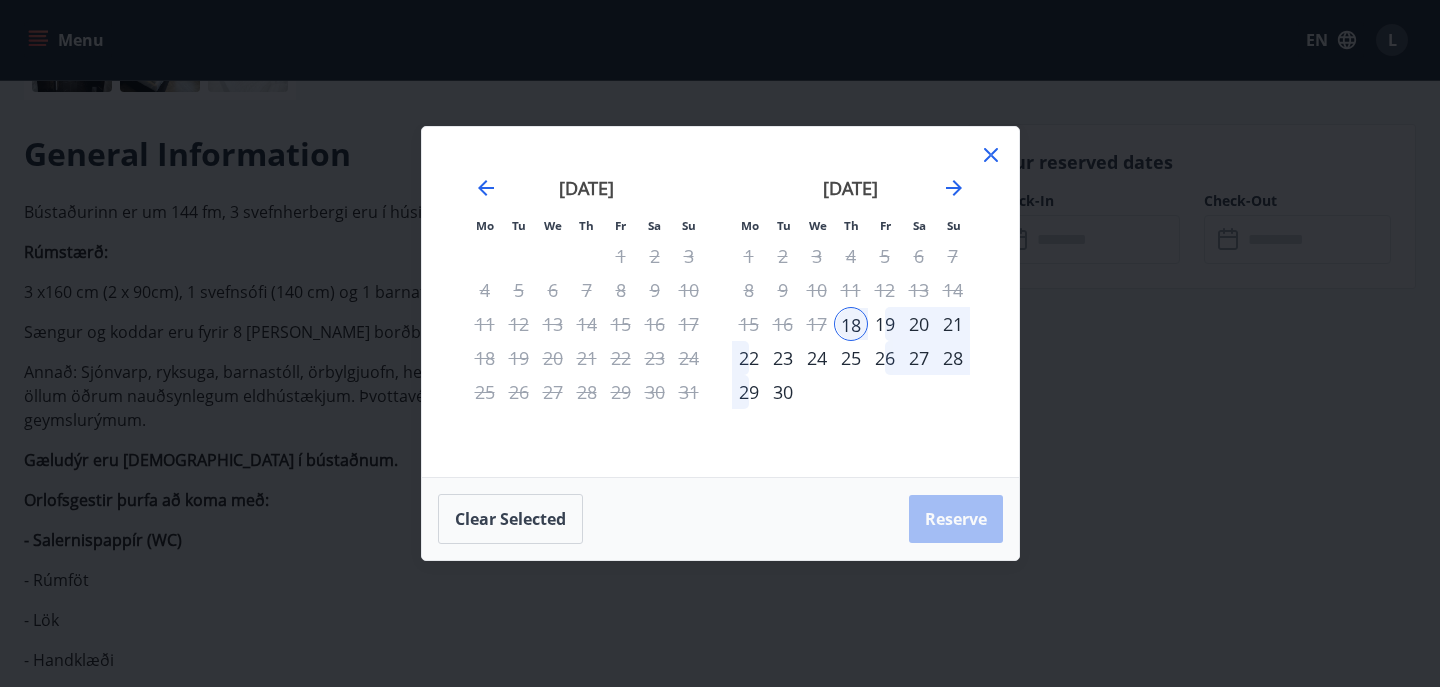 click on "23" at bounding box center (783, 358) 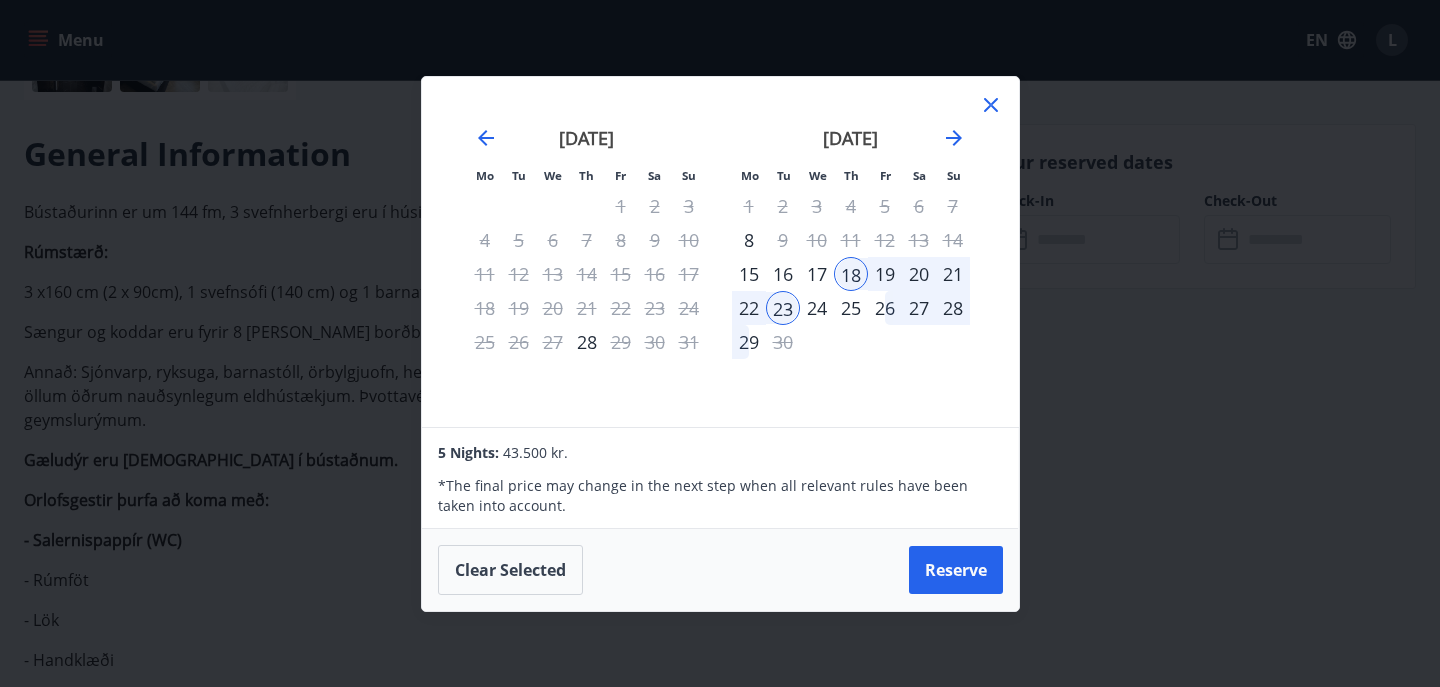 click on "17" at bounding box center (817, 274) 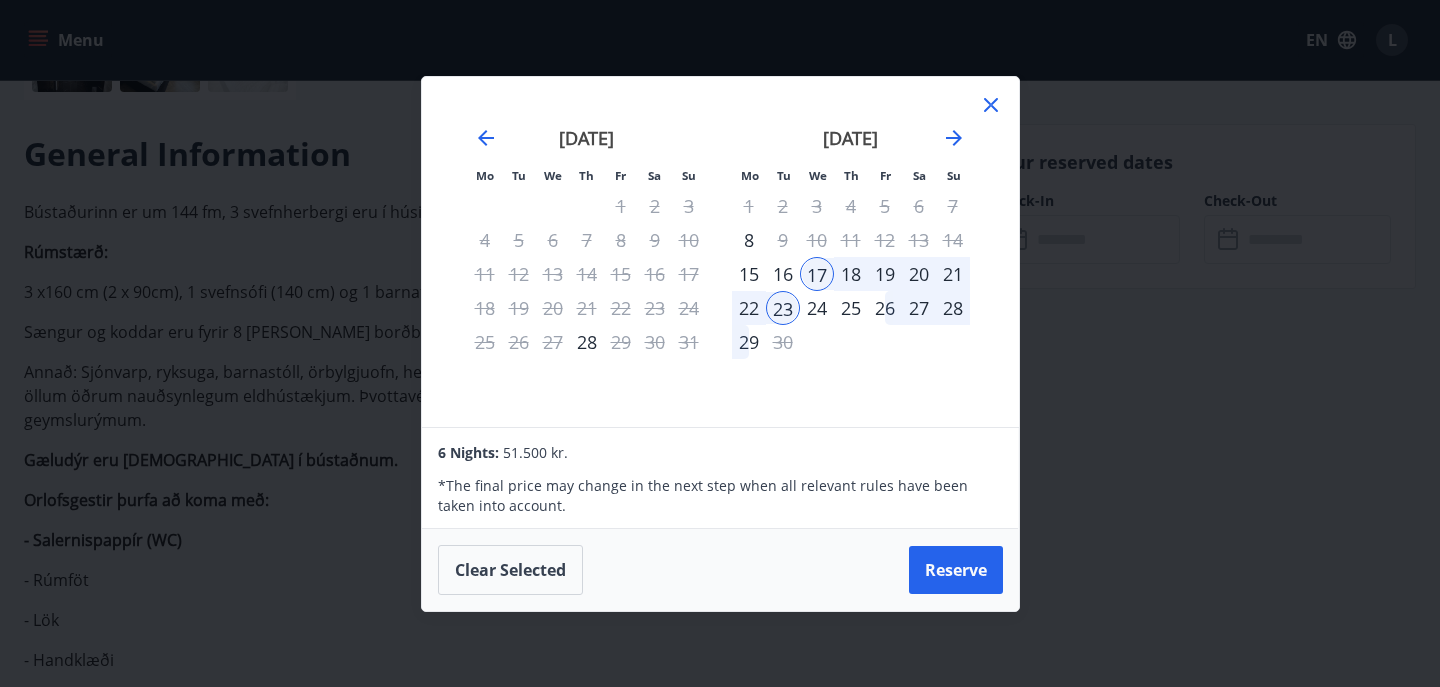 click on "18" at bounding box center (851, 274) 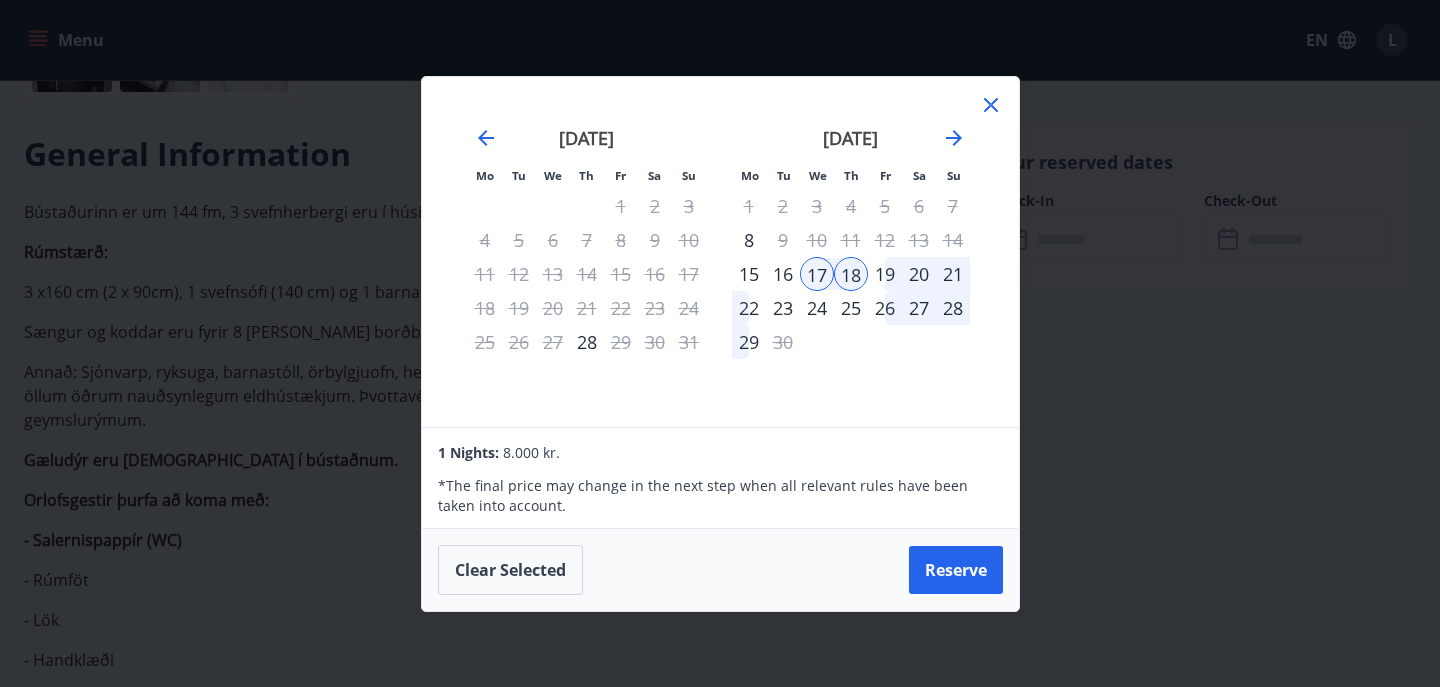 click on "23" at bounding box center (783, 308) 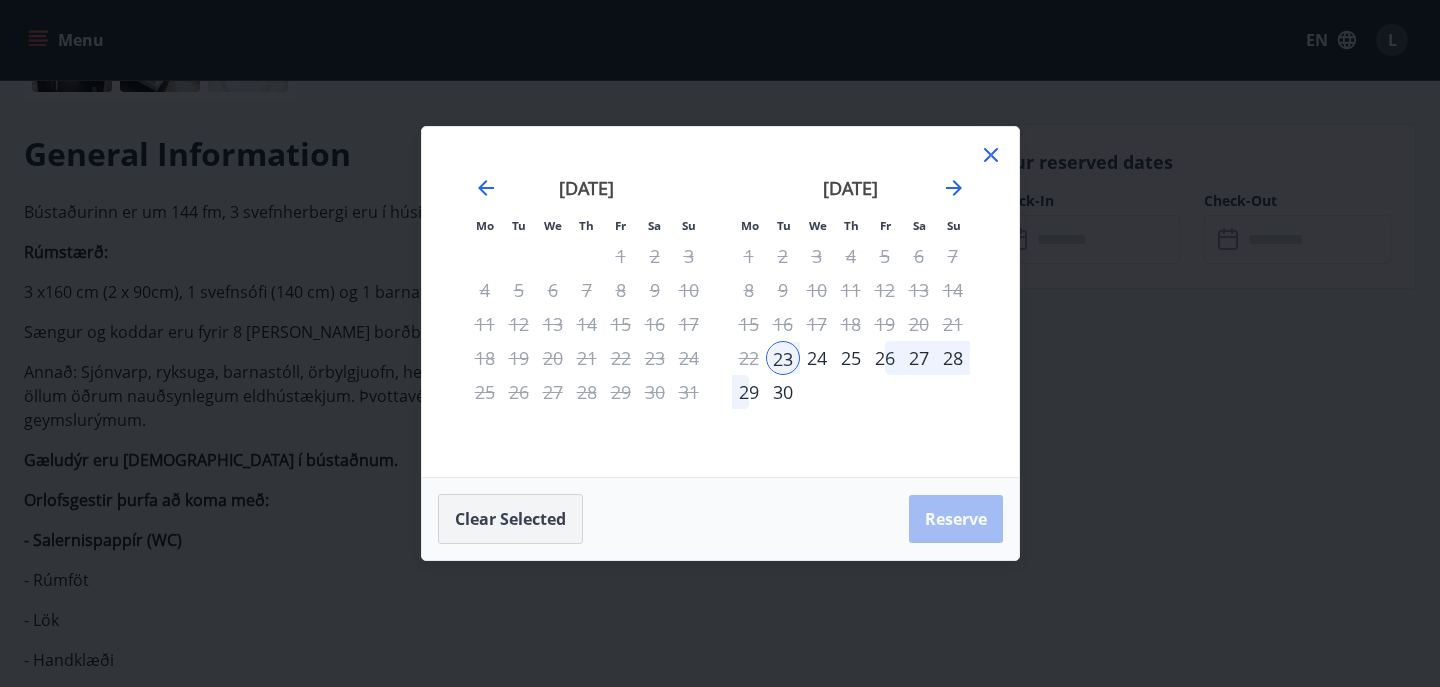 click on "Clear selected" at bounding box center (510, 519) 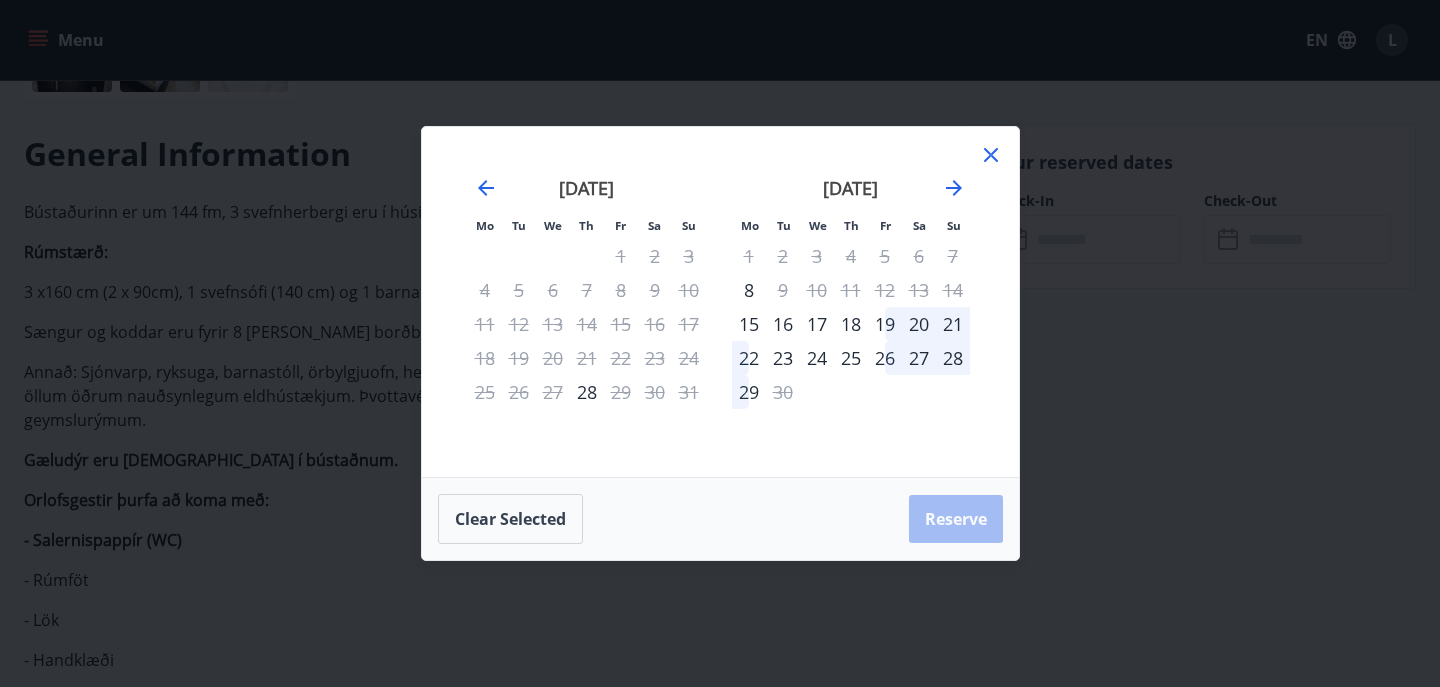 click on "18" at bounding box center [851, 324] 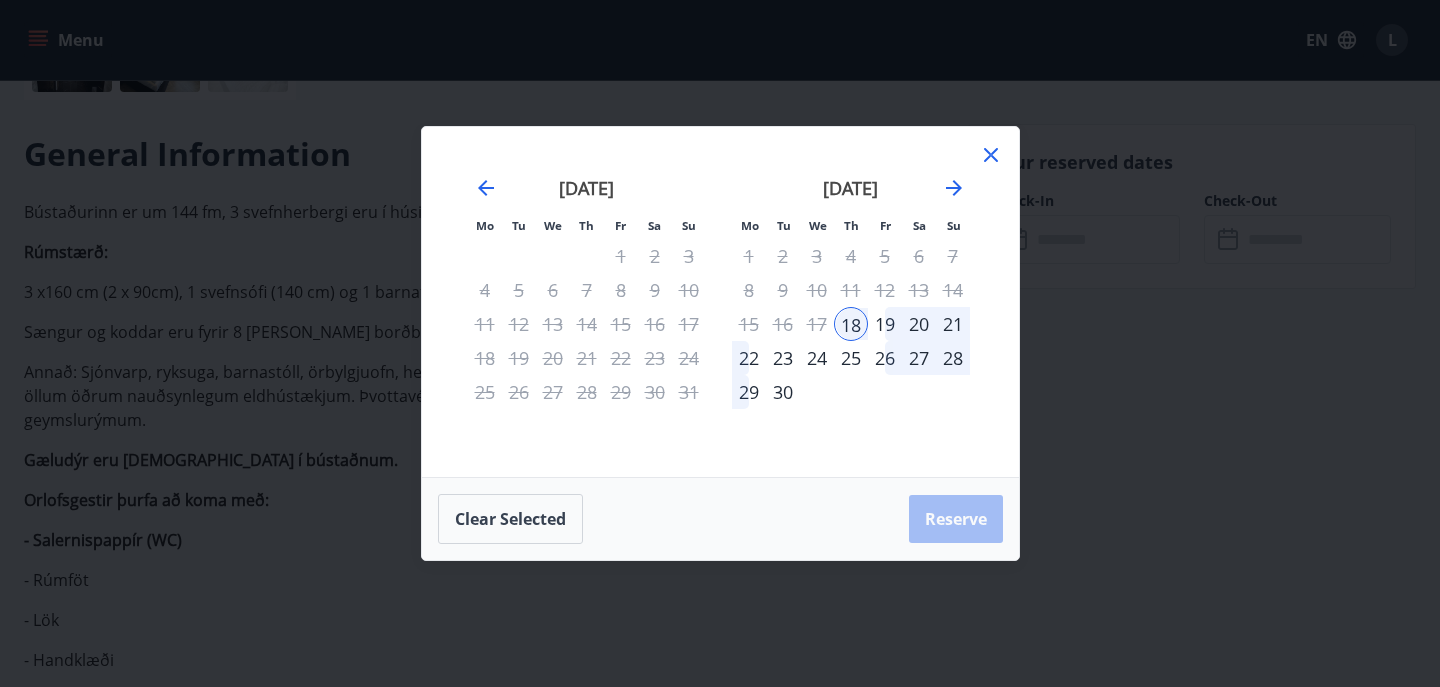 click on "23" at bounding box center [783, 358] 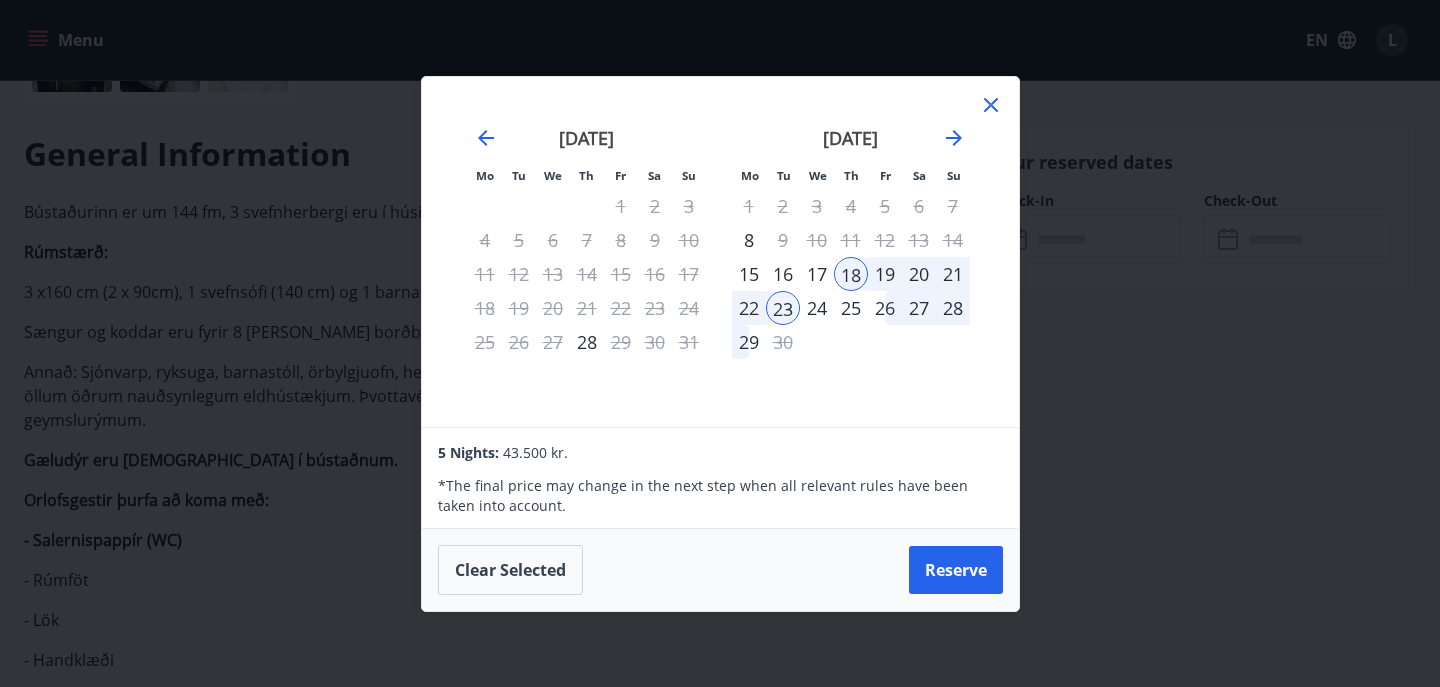 click on "July 2025 1 2 3 4 5 6 7 8 9 10 11 12 13 14 15 16 17 18 19 20 21 22 23 24 25 26 27 28 29 30 31 August 2025 1 2 3 4 5 6 7 8 9 10 11 12 13 14 15 16 17 18 19 20 21 22 23 24 25 26 27 28 29 30 31 September 2025 1 2 3 4 5 6 7 8 9 10 11 12 13 14 15 16 17 18 19 20 21 22 23 24 25 26 27 28 29 30 October 2025 1 2 3 4 5 6 7 8 9 10 11 12 13 14 15 16 17 18 19 20 21 22 23 24 25 26 27 28 29 30 31" at bounding box center [720, 252] 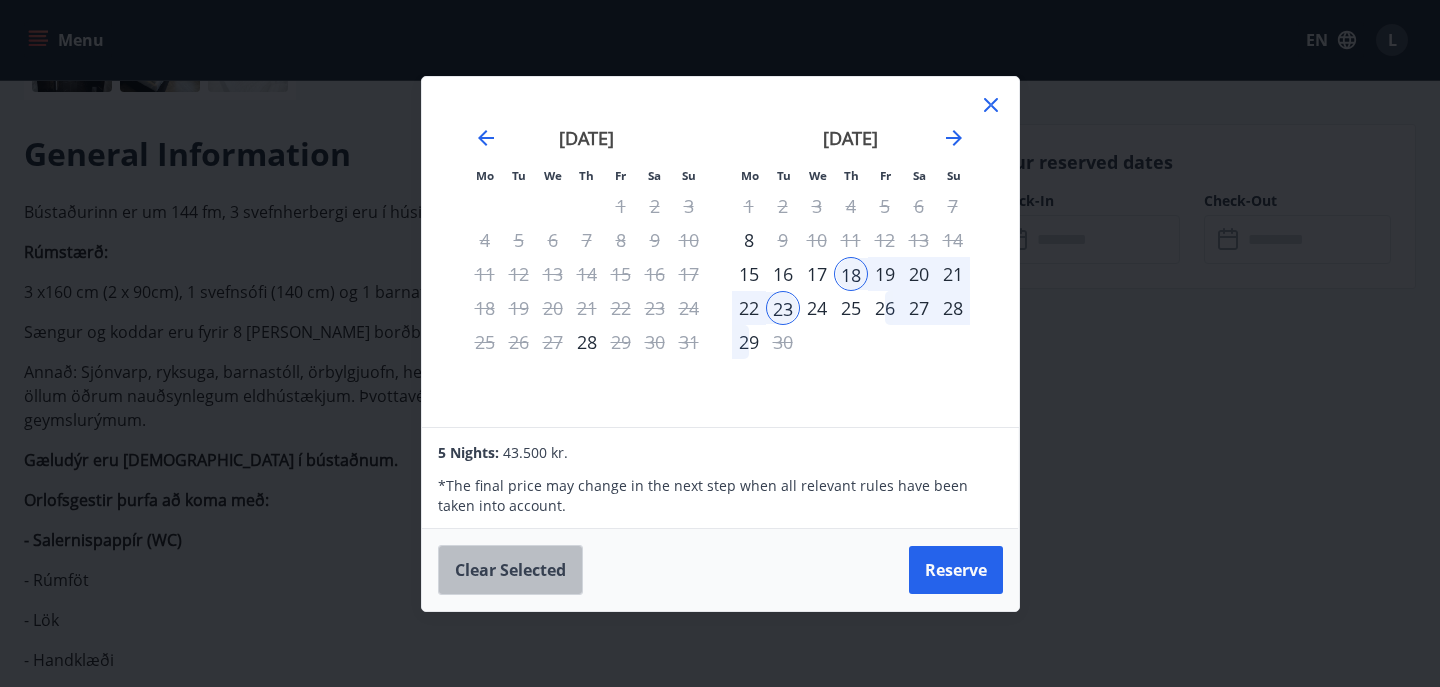 click on "Clear selected" at bounding box center (510, 570) 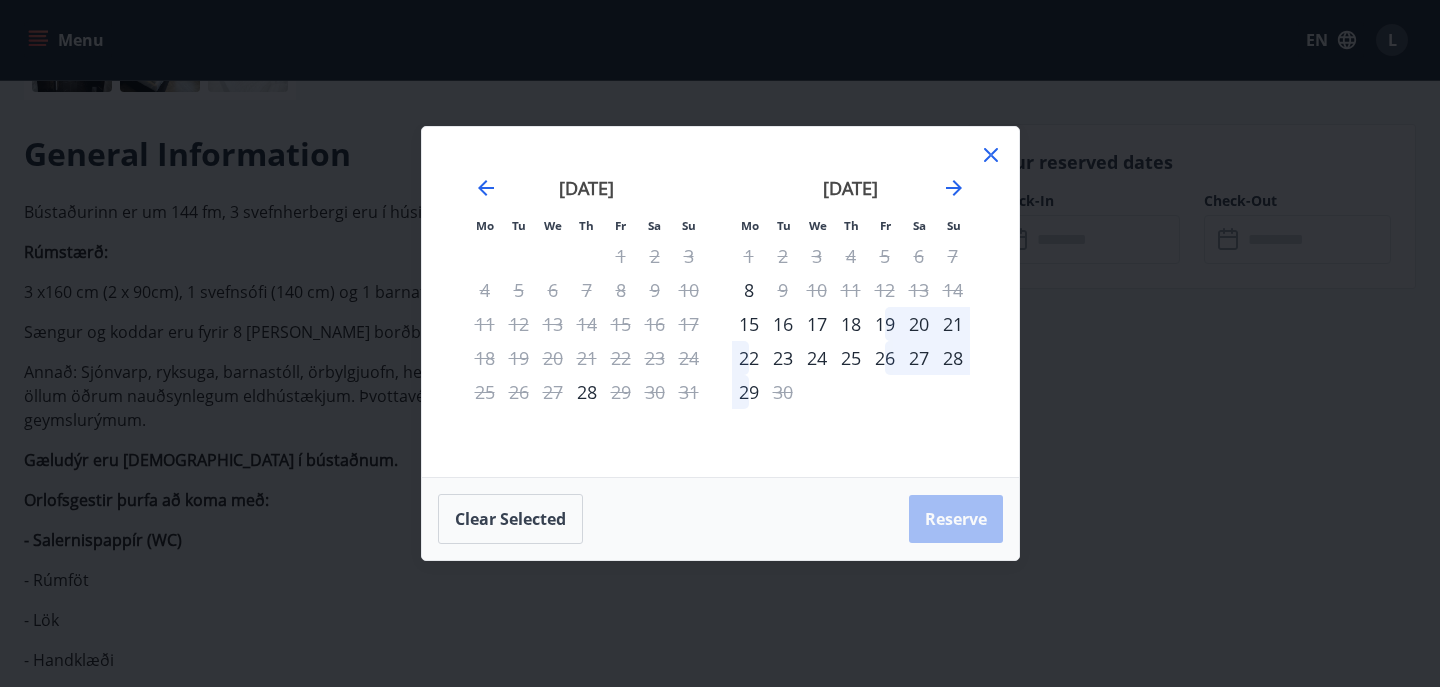 click 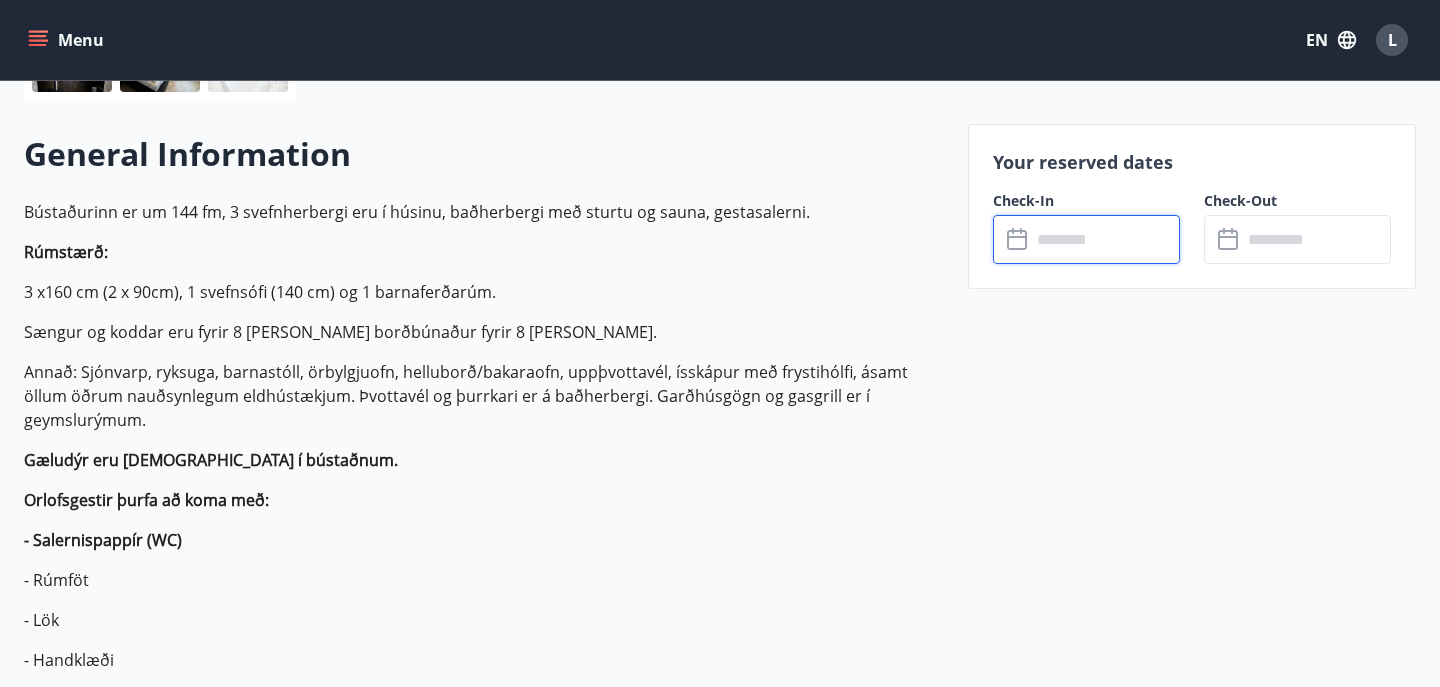 click at bounding box center [1105, 239] 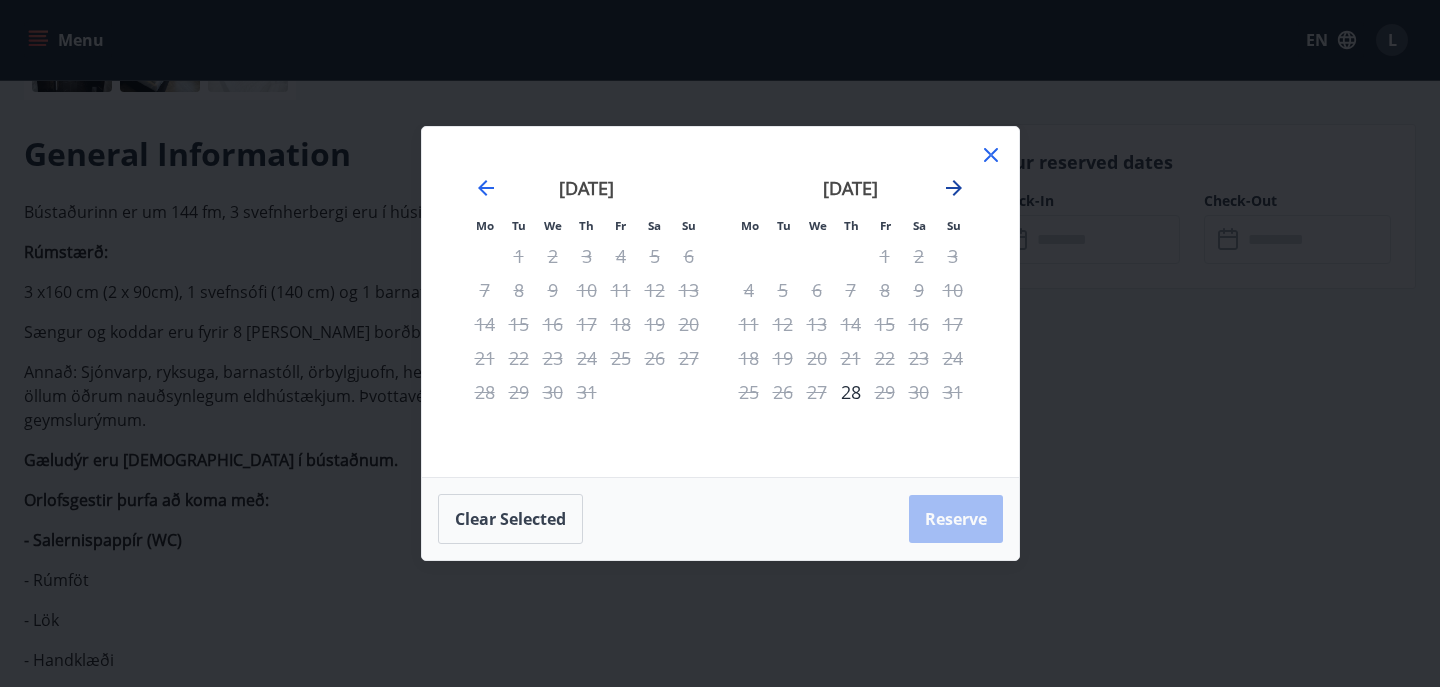 click 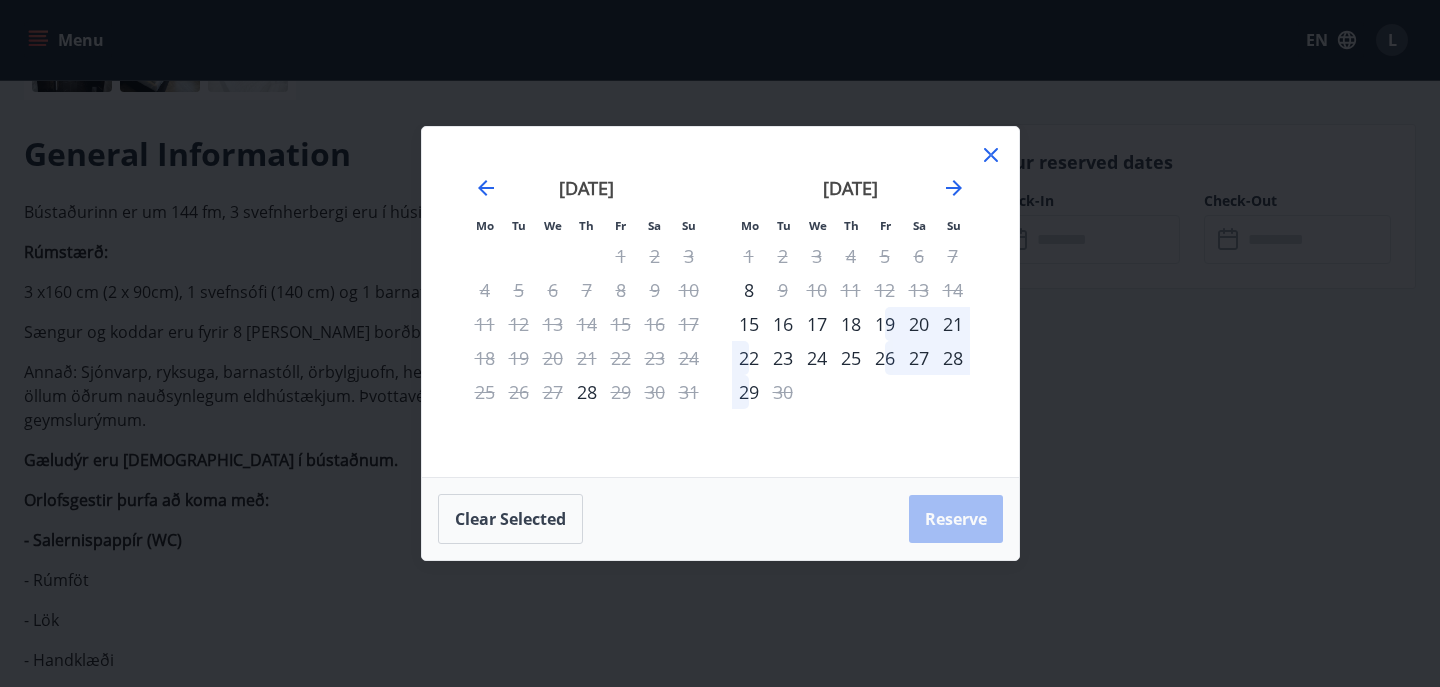 click on "17" at bounding box center (817, 324) 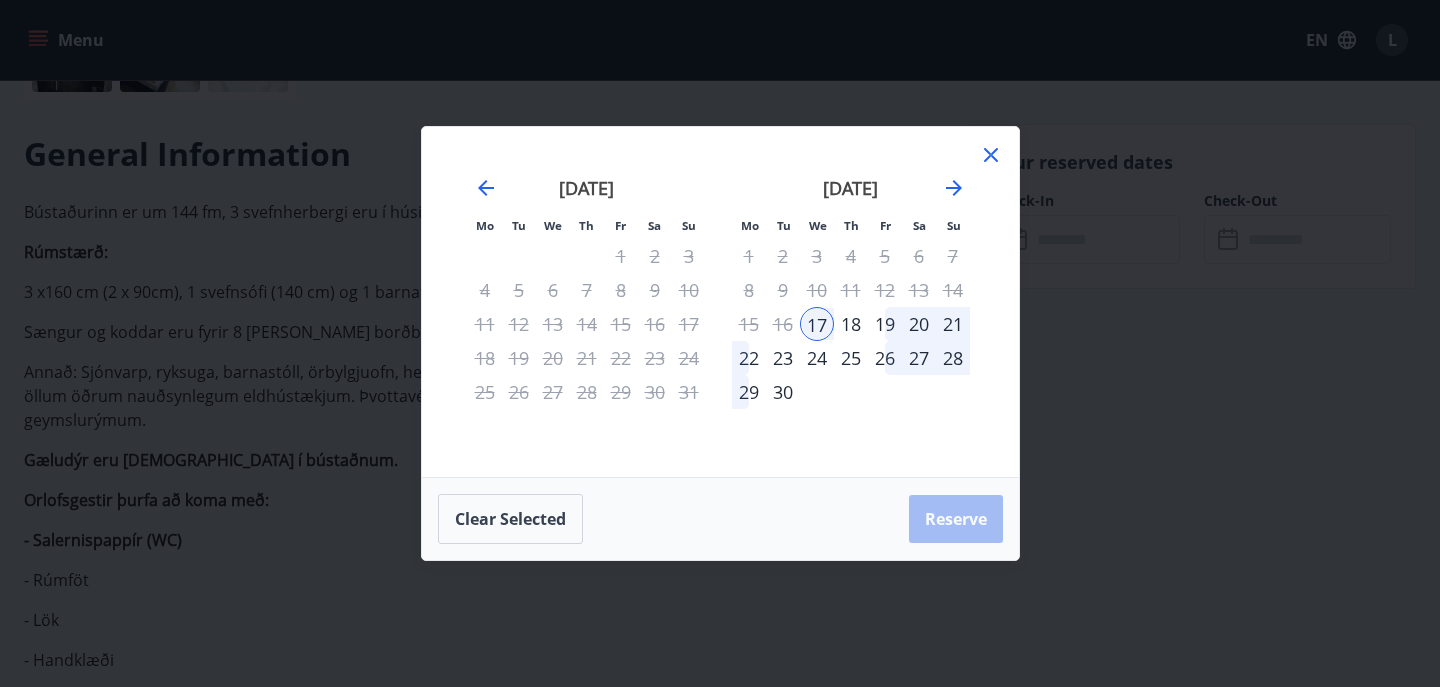 click on "23" at bounding box center [783, 358] 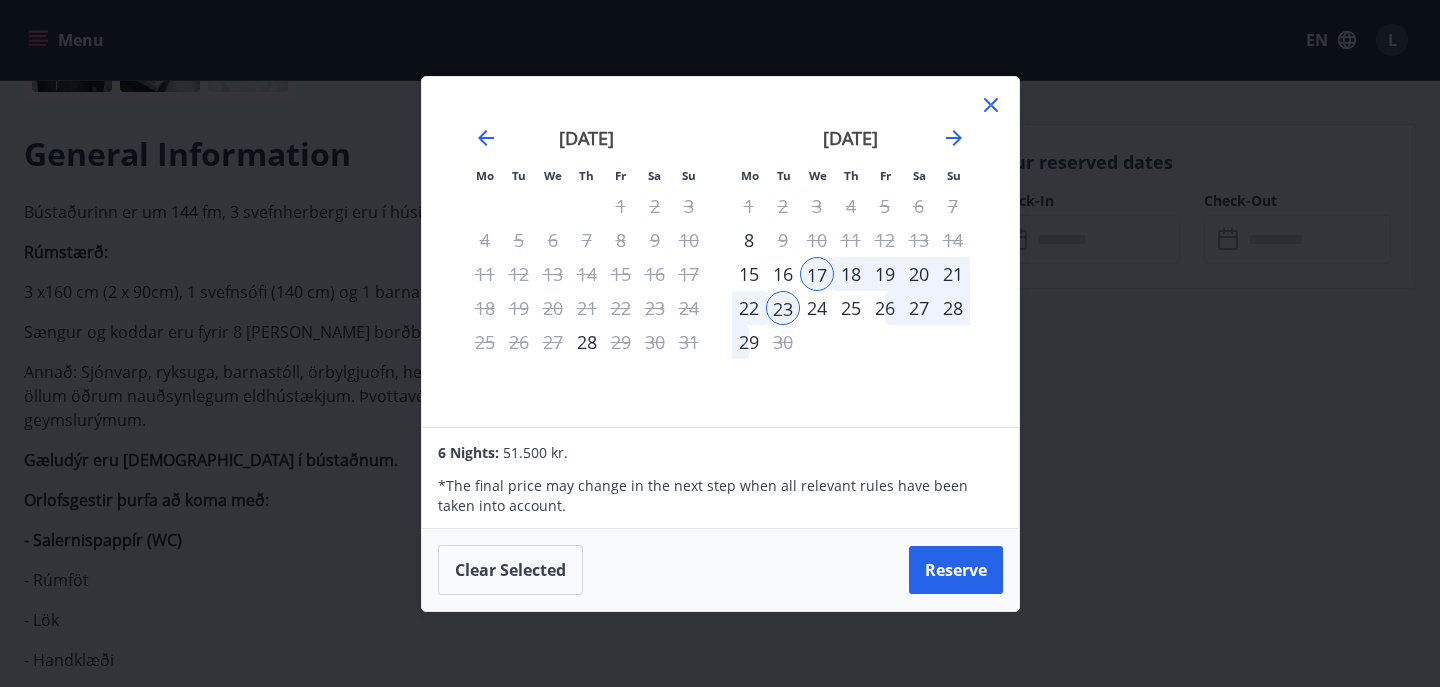 click on "16" at bounding box center [783, 274] 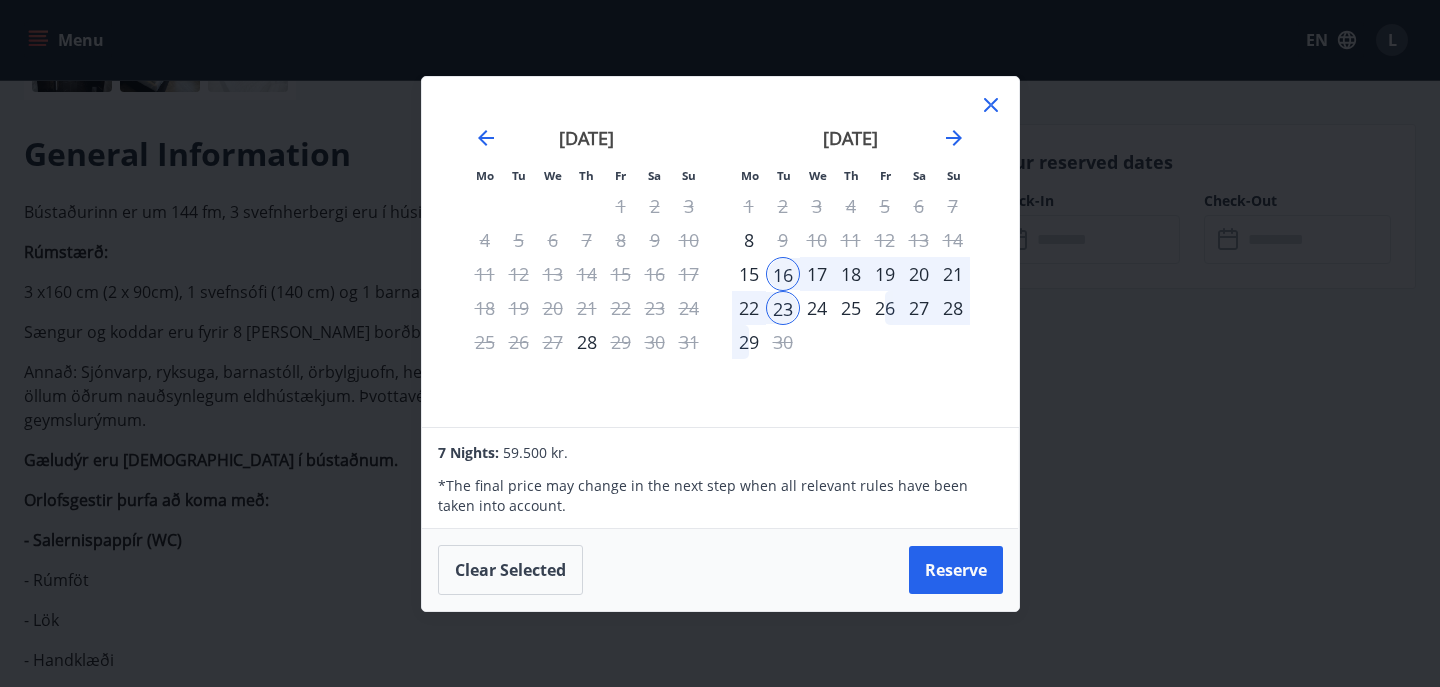 click on "17" at bounding box center [817, 274] 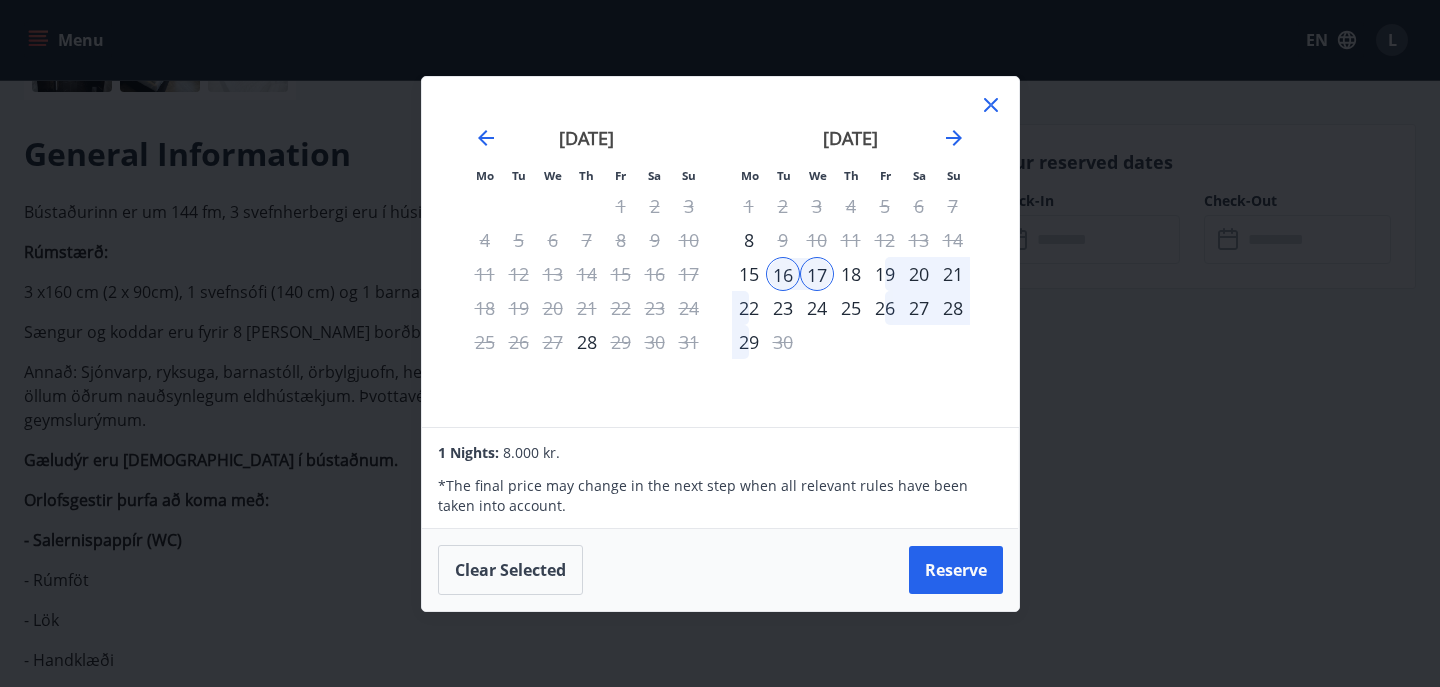 click on "17" at bounding box center [817, 274] 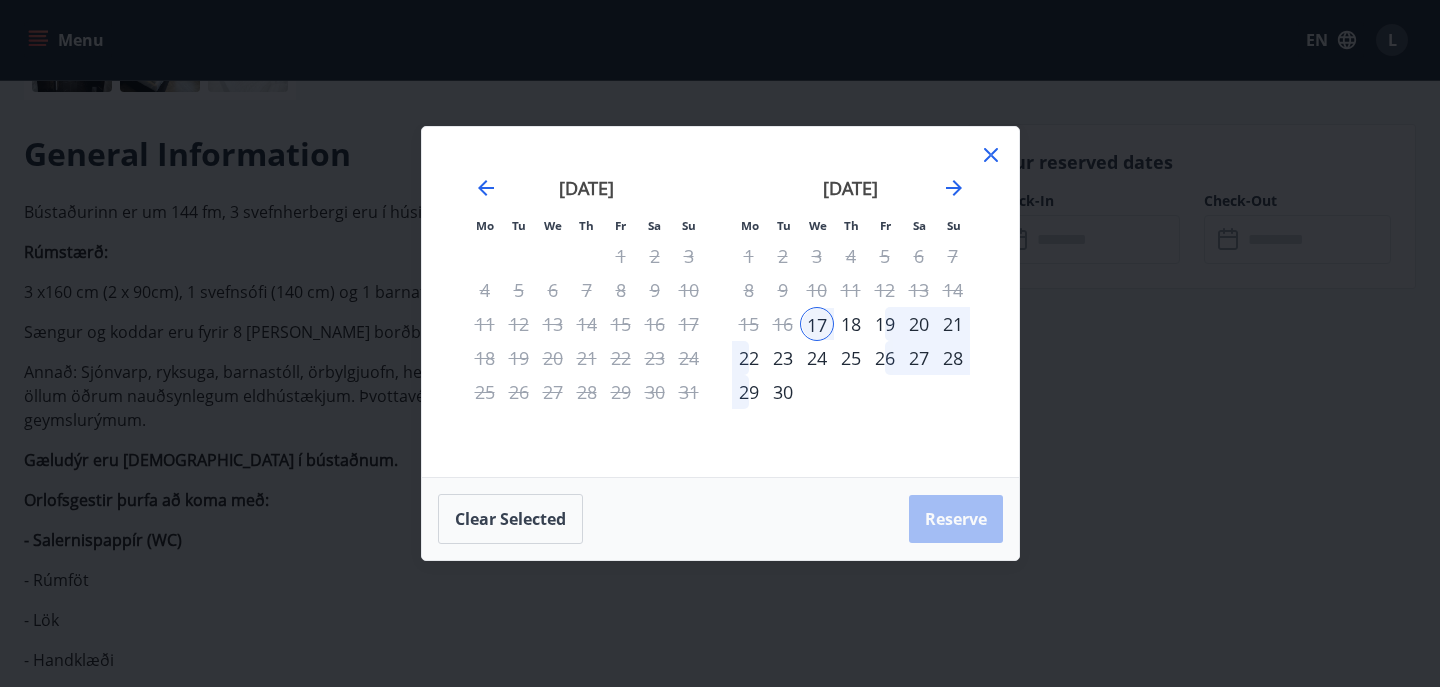 click on "23" at bounding box center [783, 358] 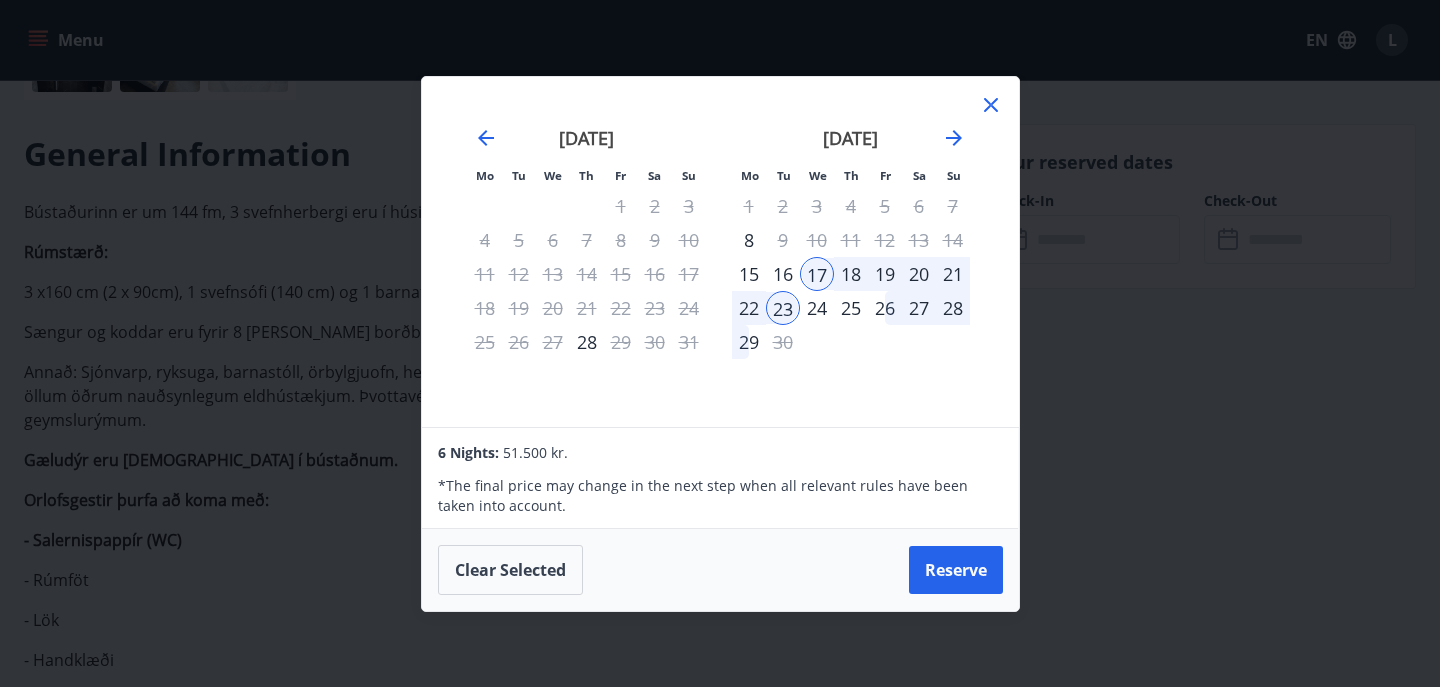 click on "18" at bounding box center (851, 274) 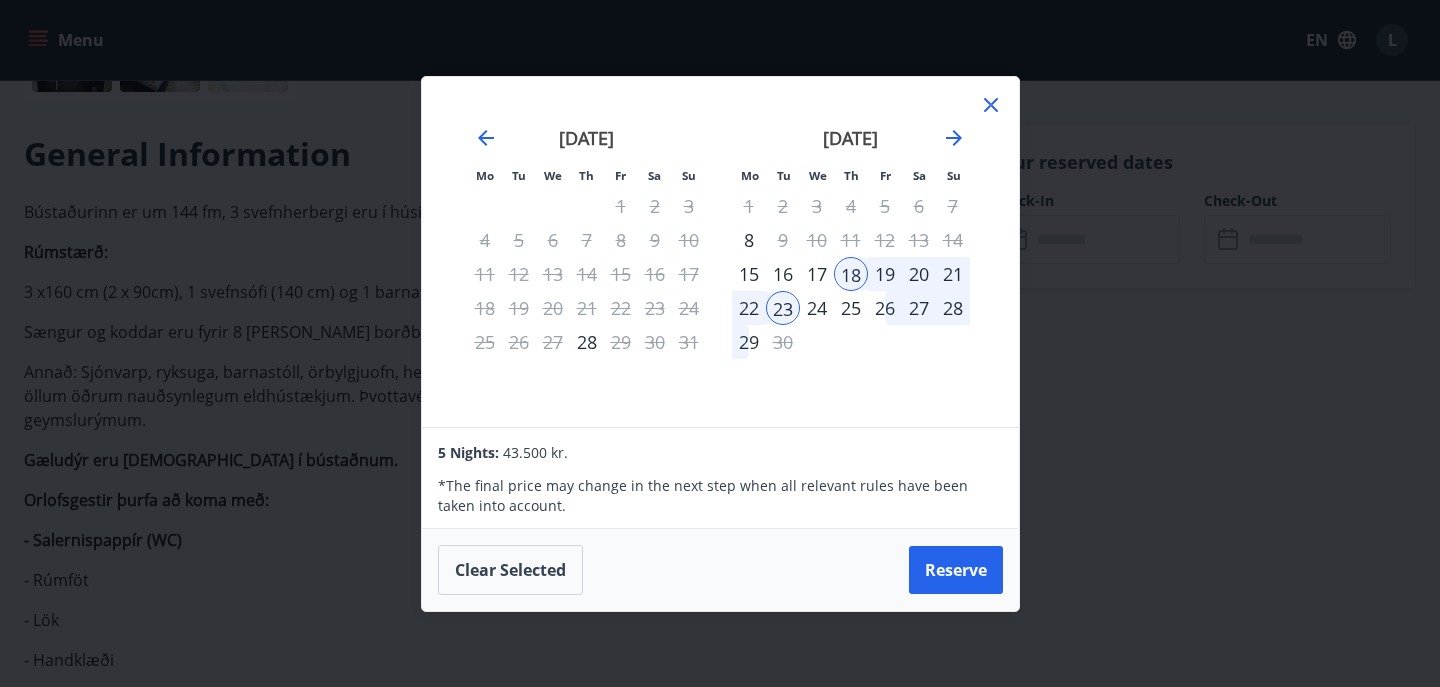 click on "17" at bounding box center (817, 274) 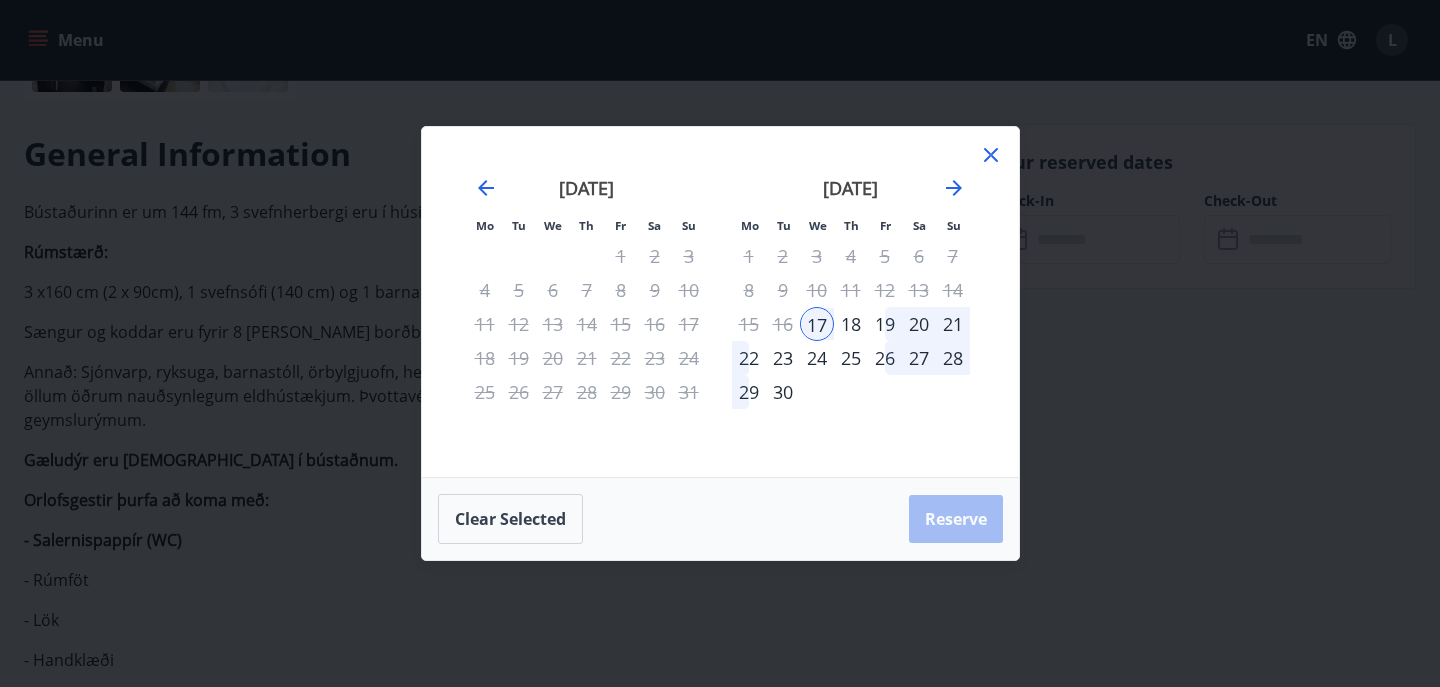 click on "23" at bounding box center (783, 358) 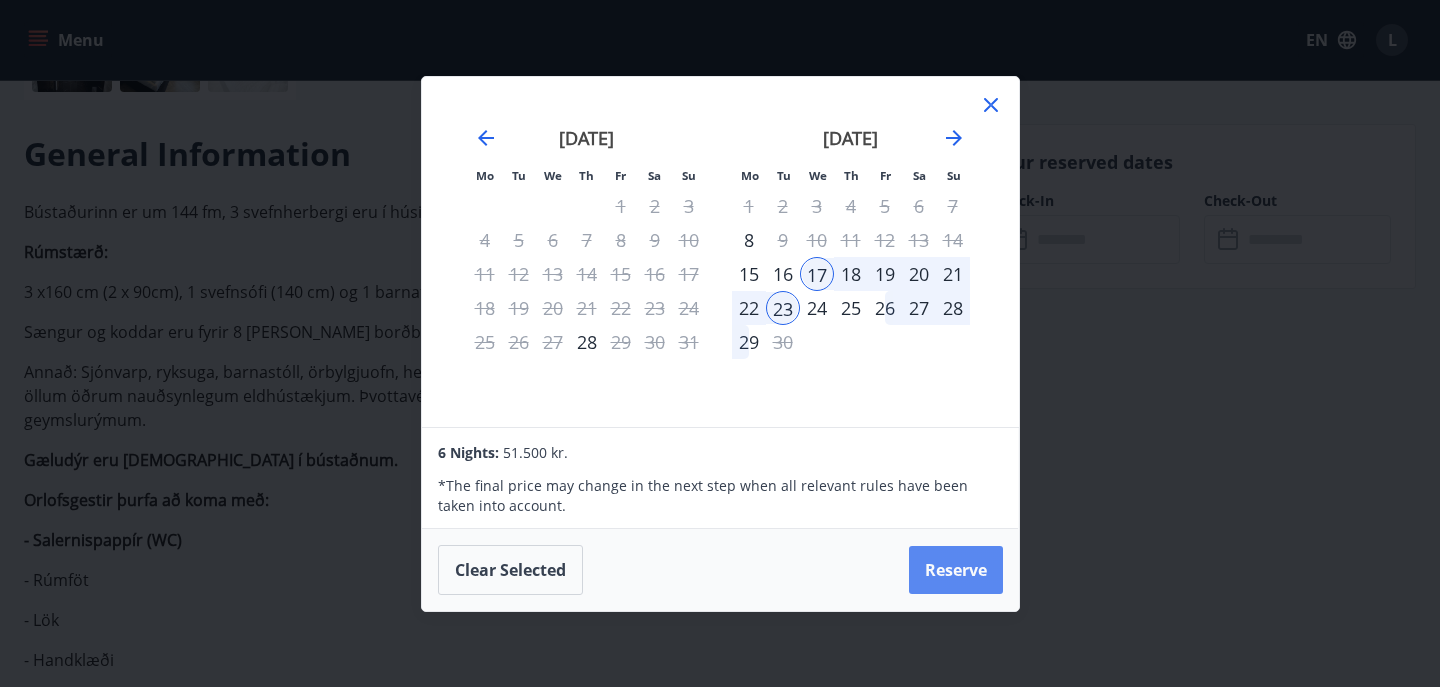 click on "Reserve" at bounding box center (956, 570) 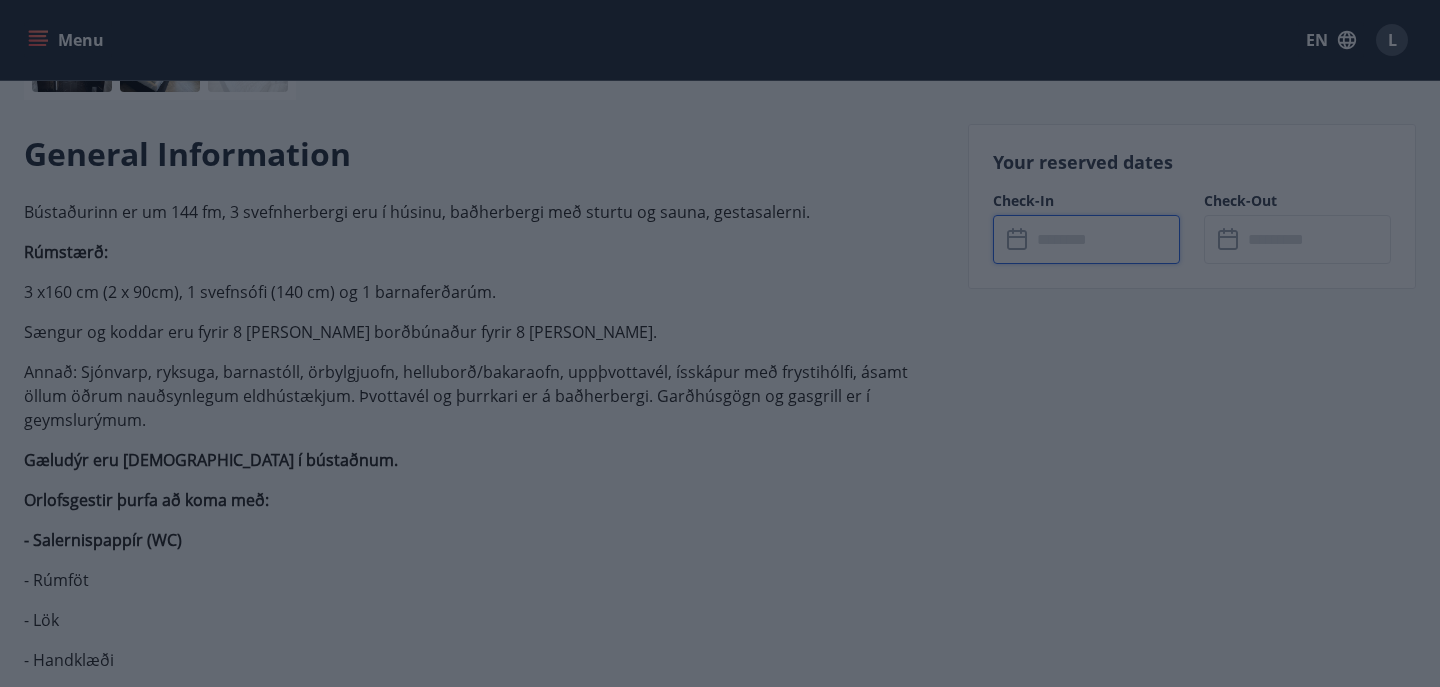 type on "******" 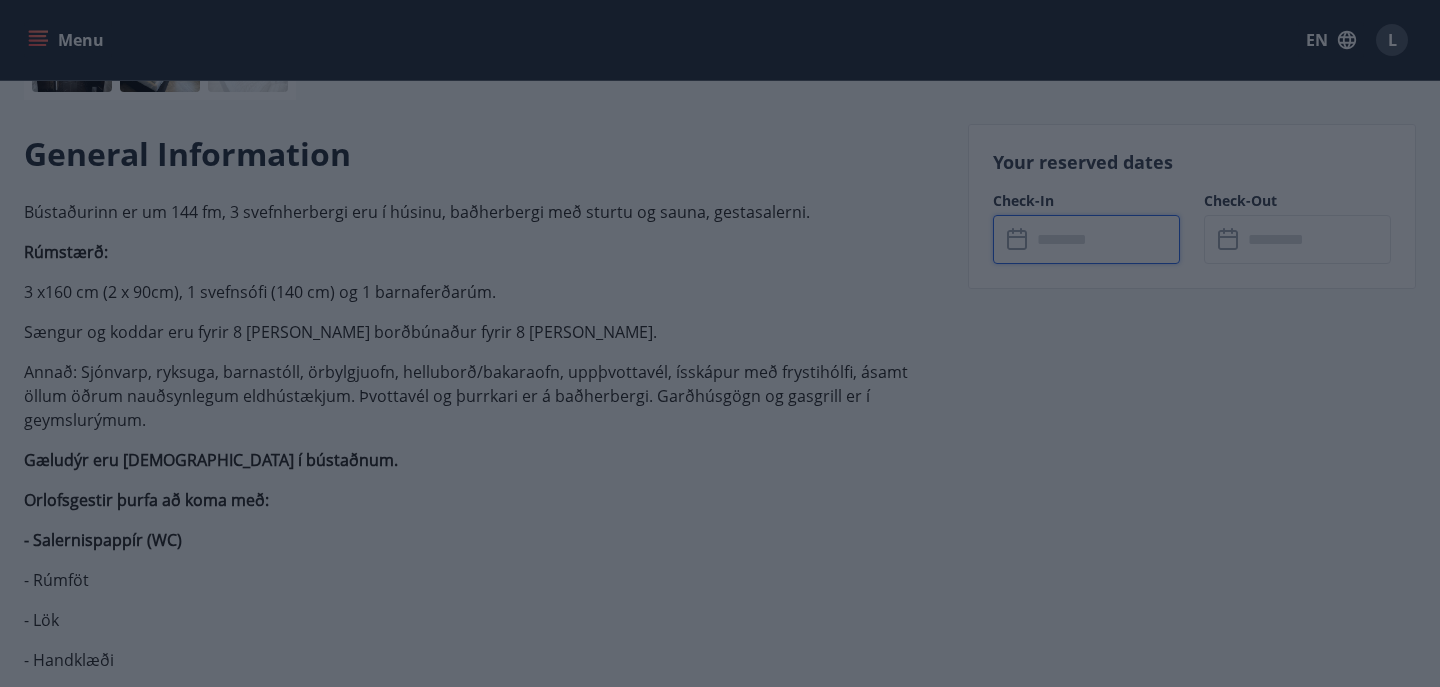 type on "******" 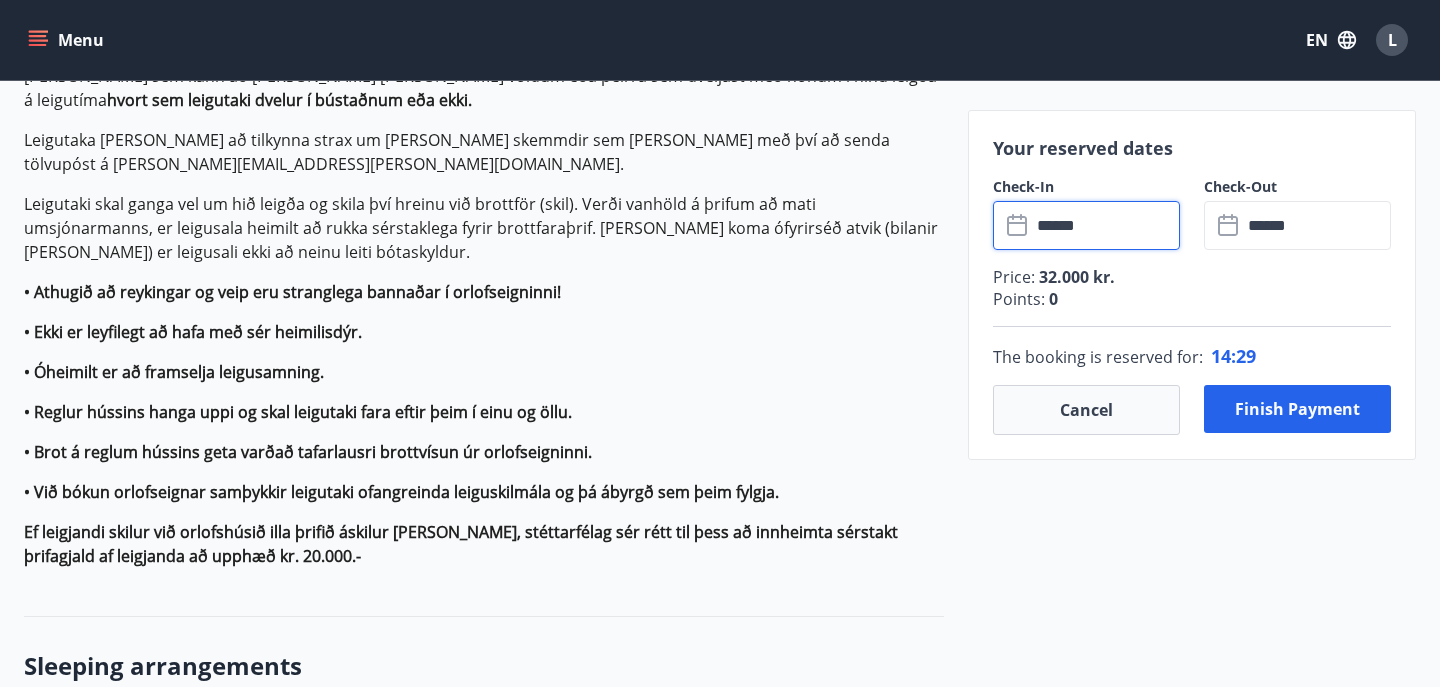 scroll, scrollTop: 1927, scrollLeft: 0, axis: vertical 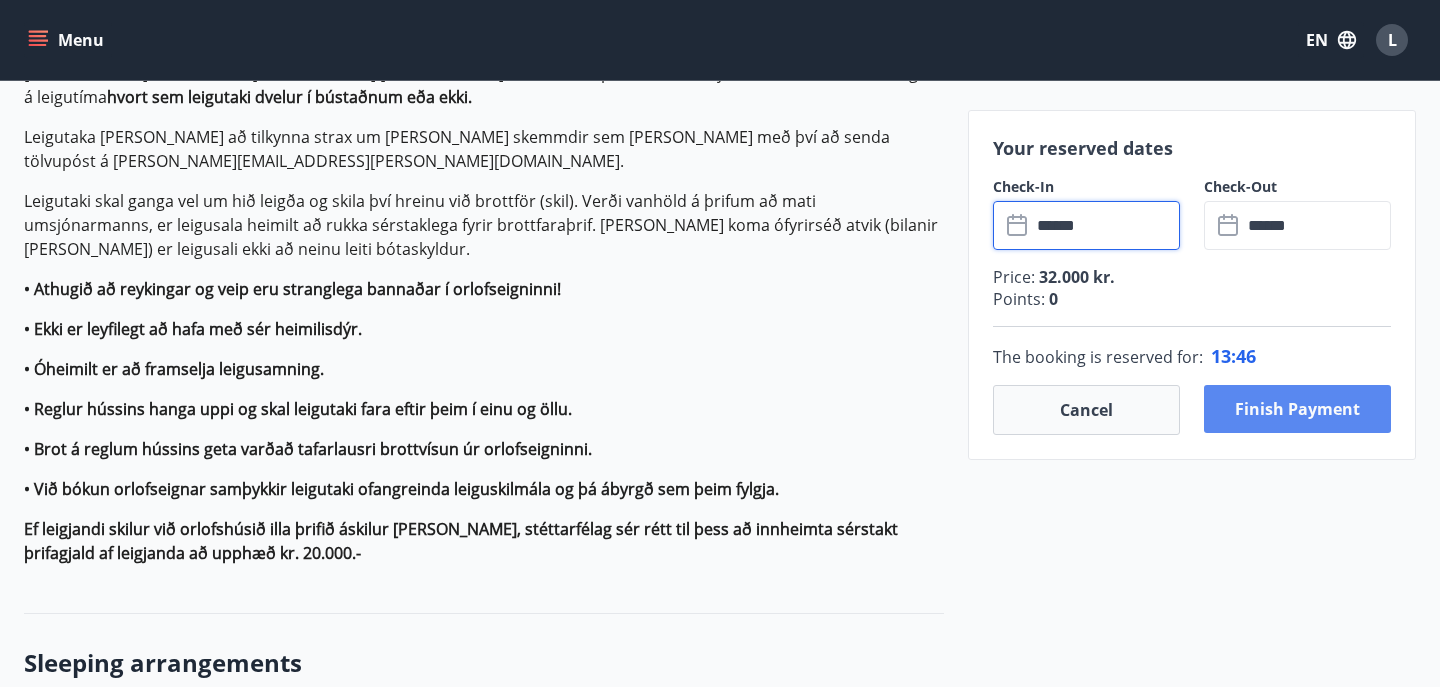 click on "Finish payment" at bounding box center (1297, 409) 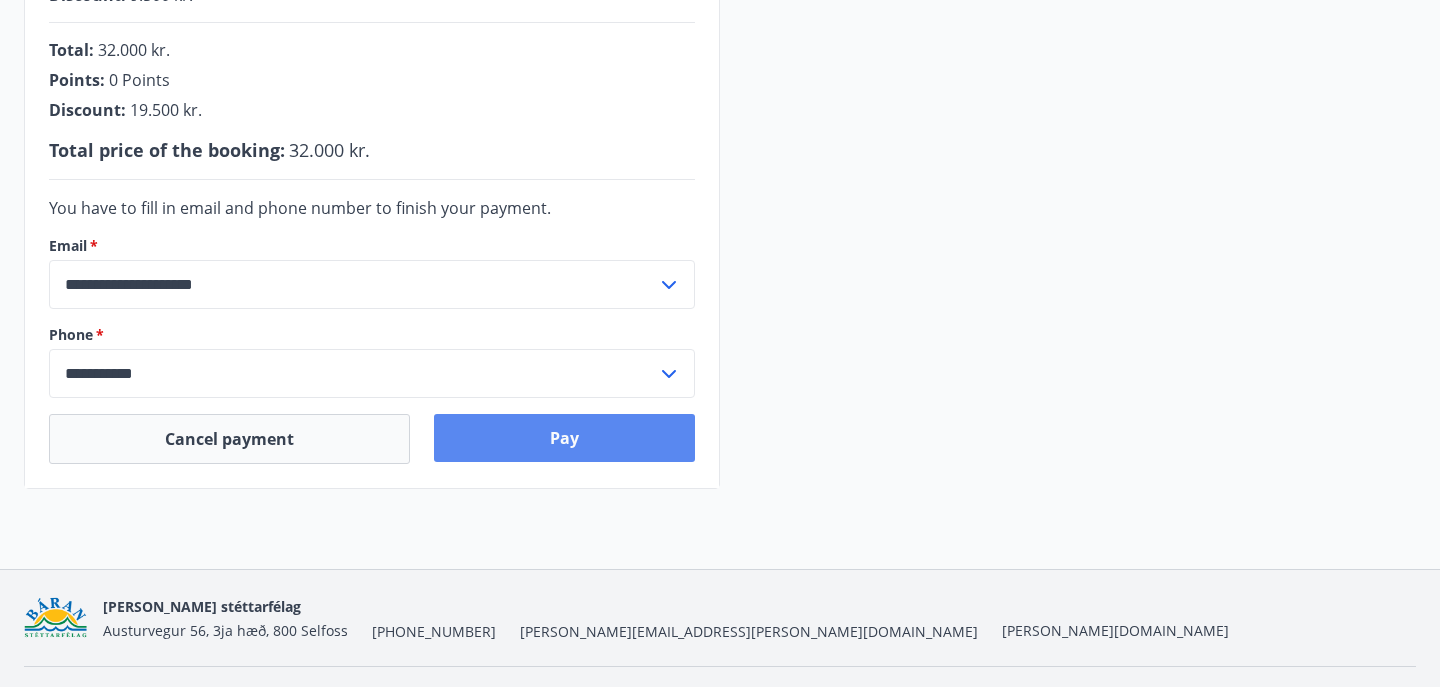 scroll, scrollTop: 631, scrollLeft: 0, axis: vertical 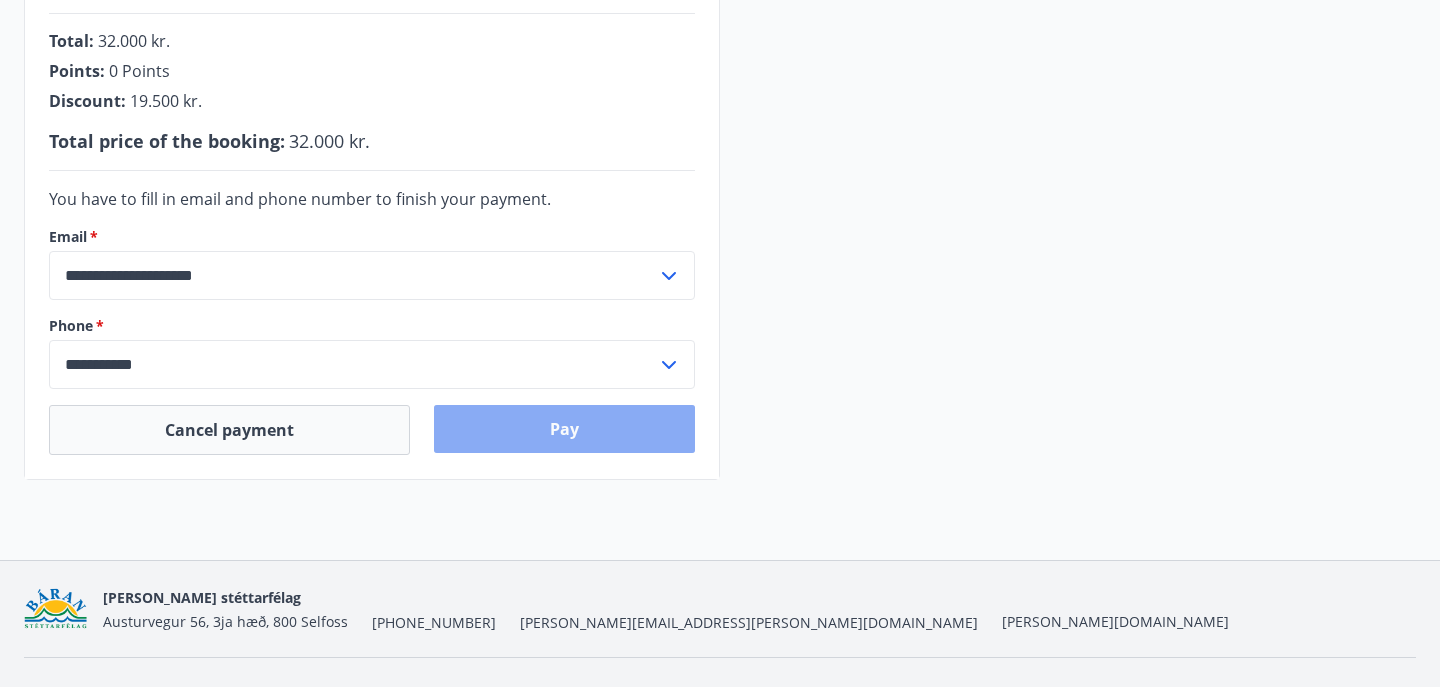 click on "Pay" at bounding box center [565, 429] 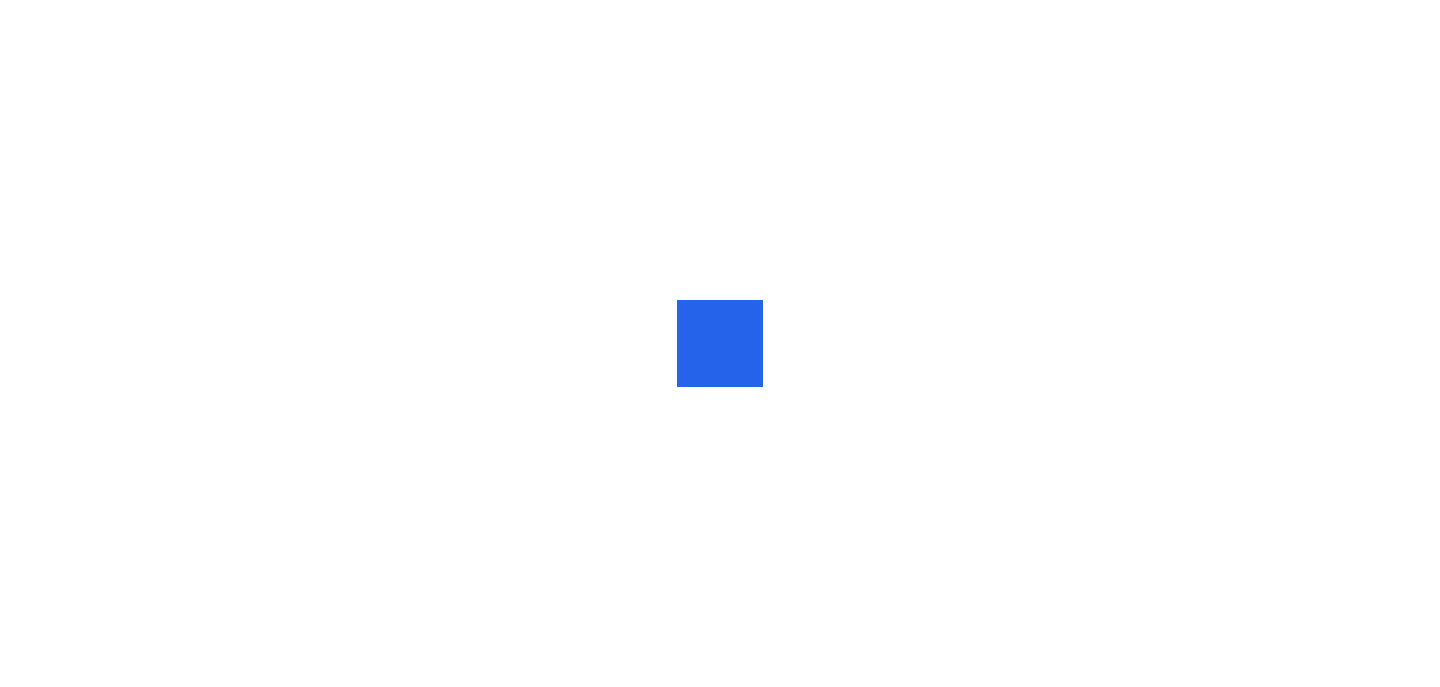 scroll, scrollTop: 0, scrollLeft: 0, axis: both 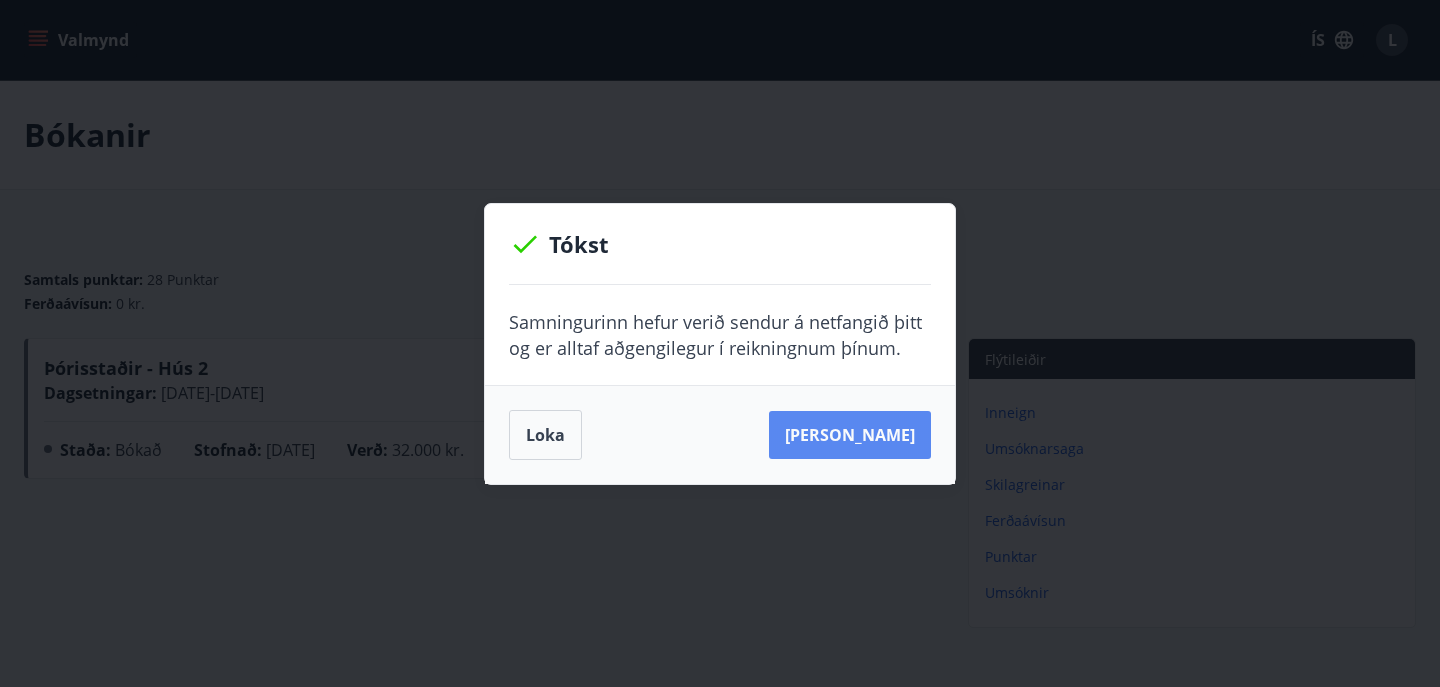 click on "[PERSON_NAME]" at bounding box center (850, 435) 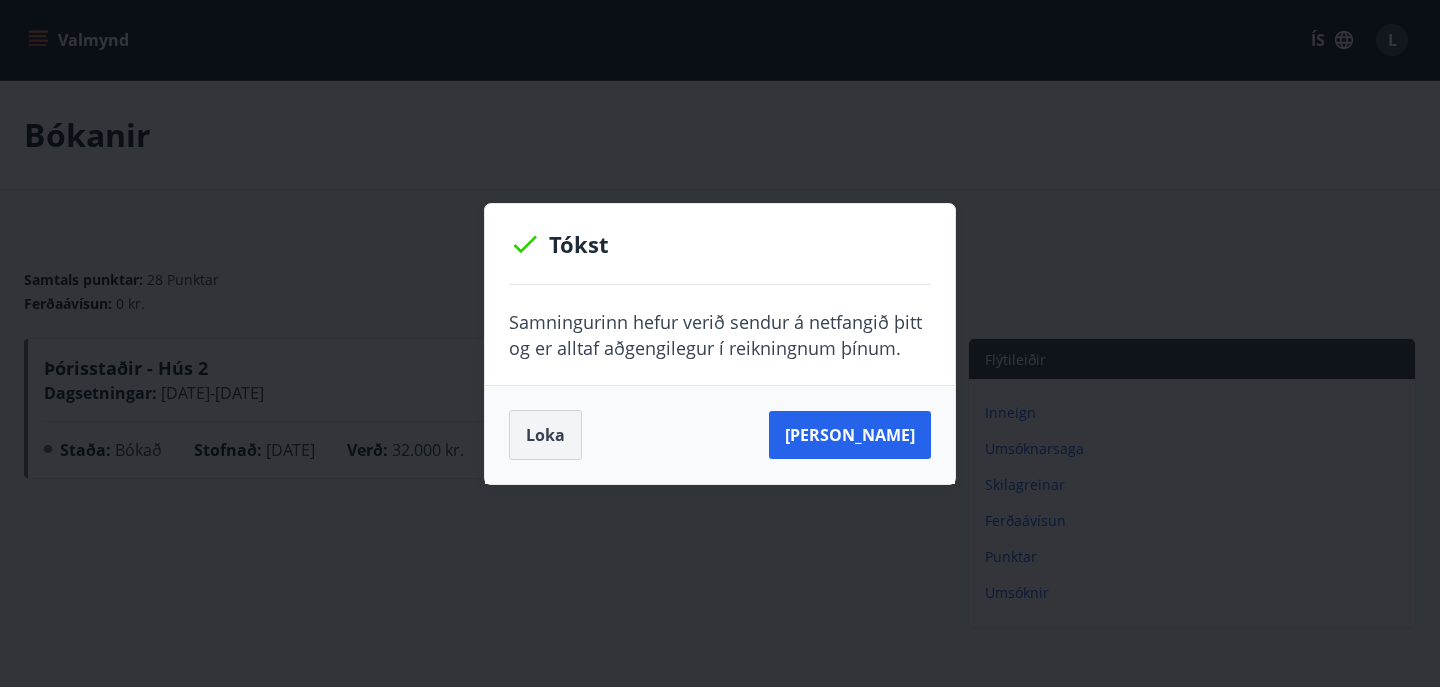 click on "Loka" at bounding box center [545, 435] 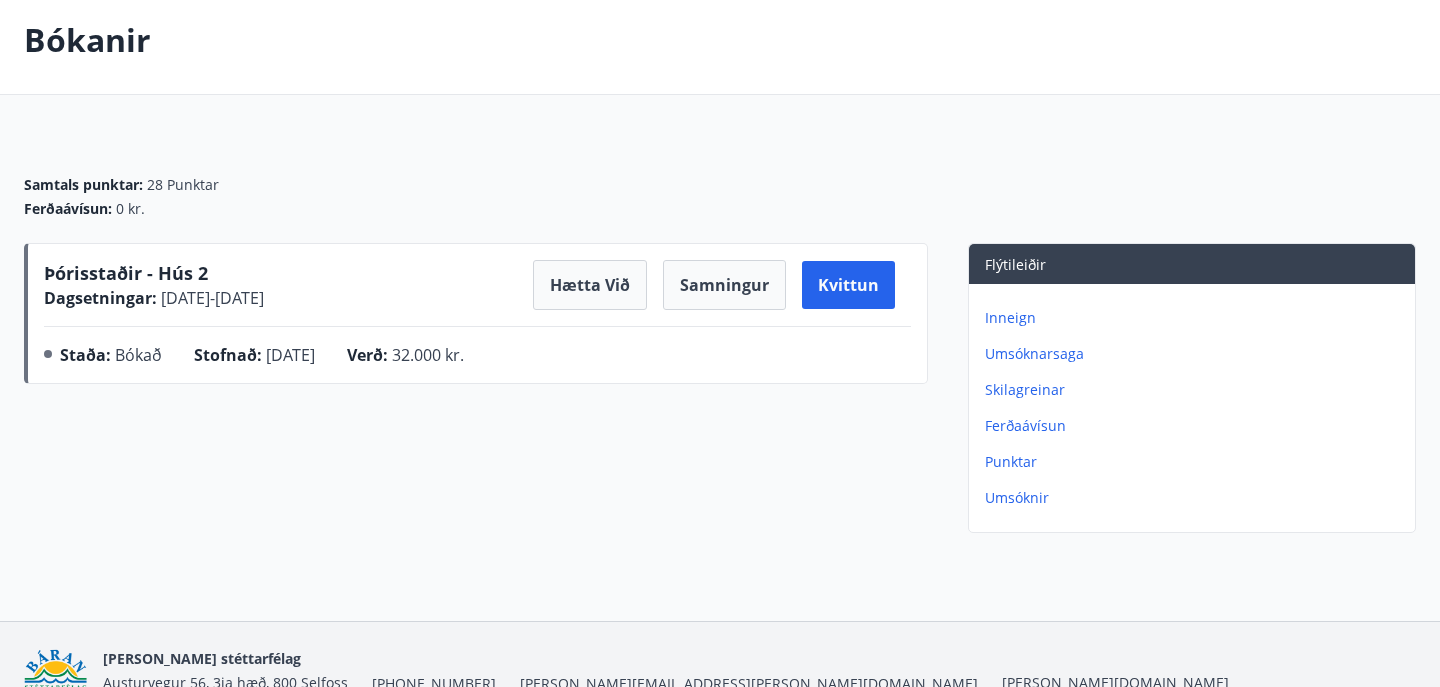 scroll, scrollTop: 197, scrollLeft: 0, axis: vertical 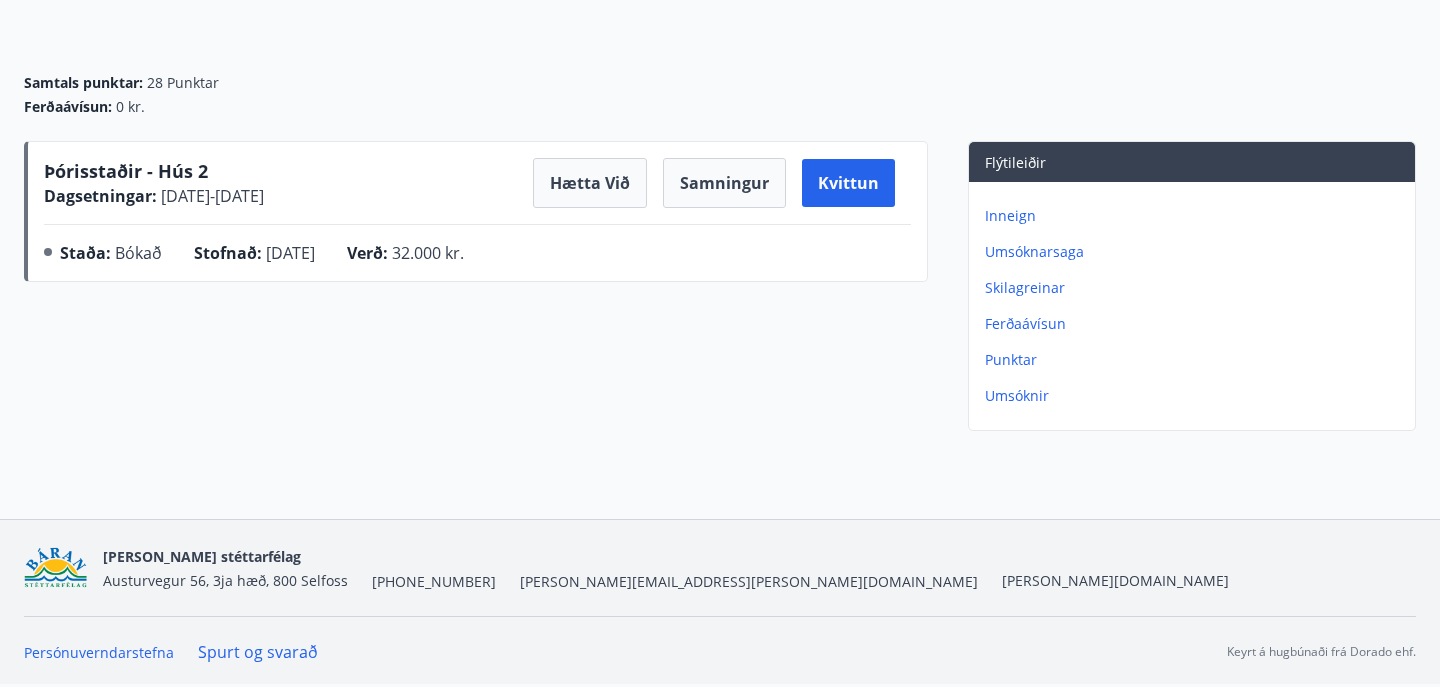 click on "Umsóknarsaga" at bounding box center (1196, 252) 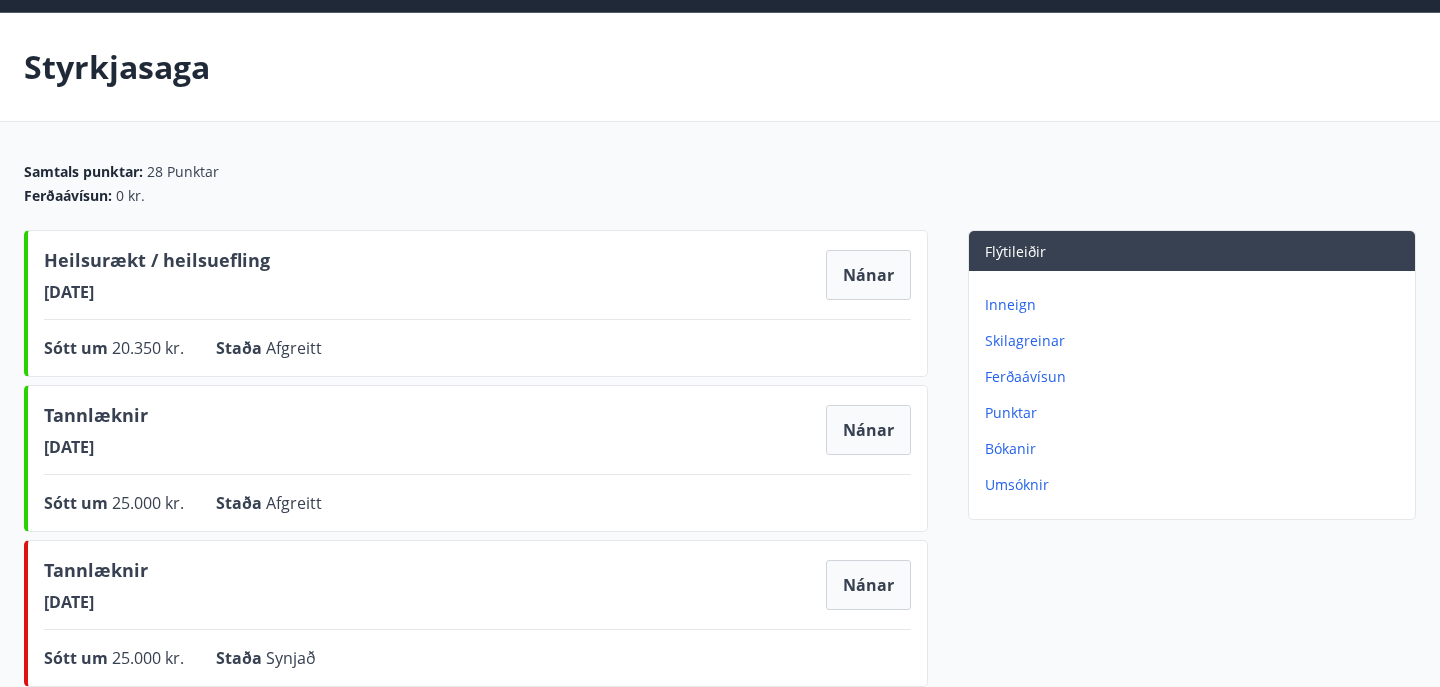 scroll, scrollTop: 0, scrollLeft: 0, axis: both 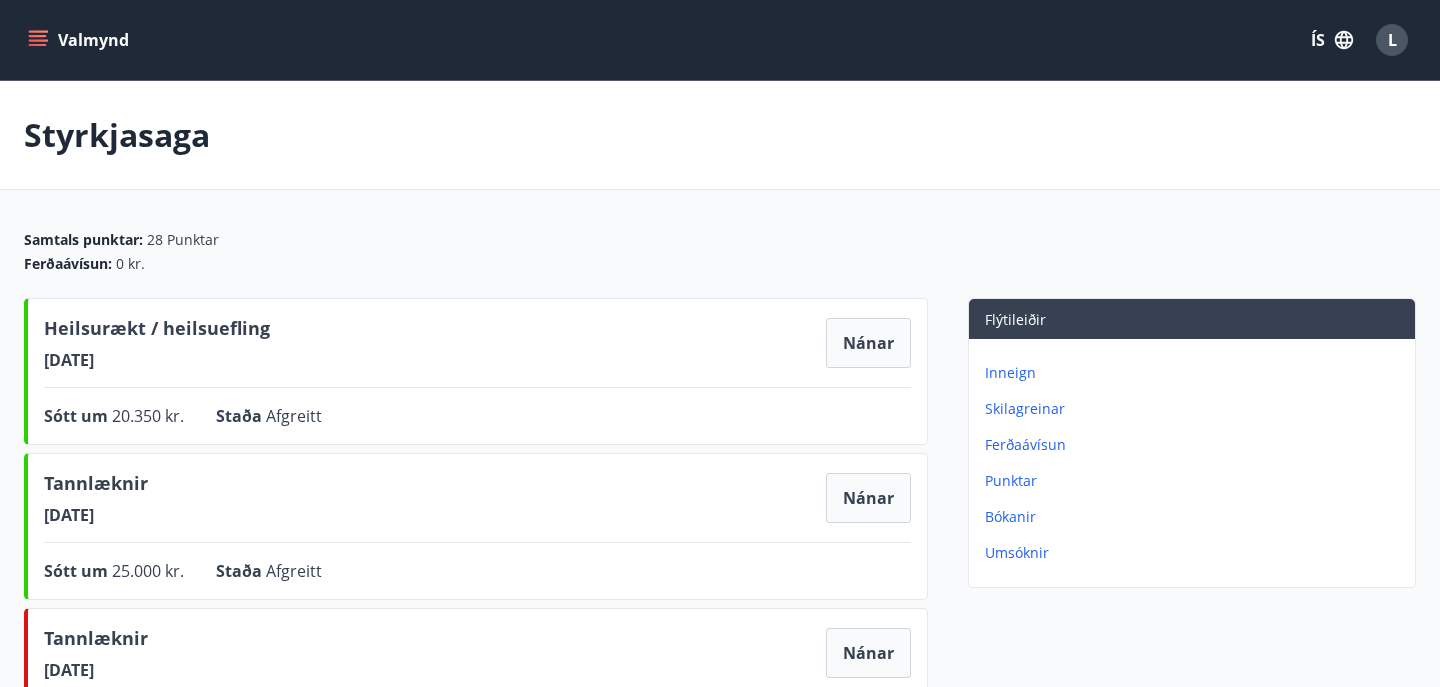 click on "L" at bounding box center [1392, 40] 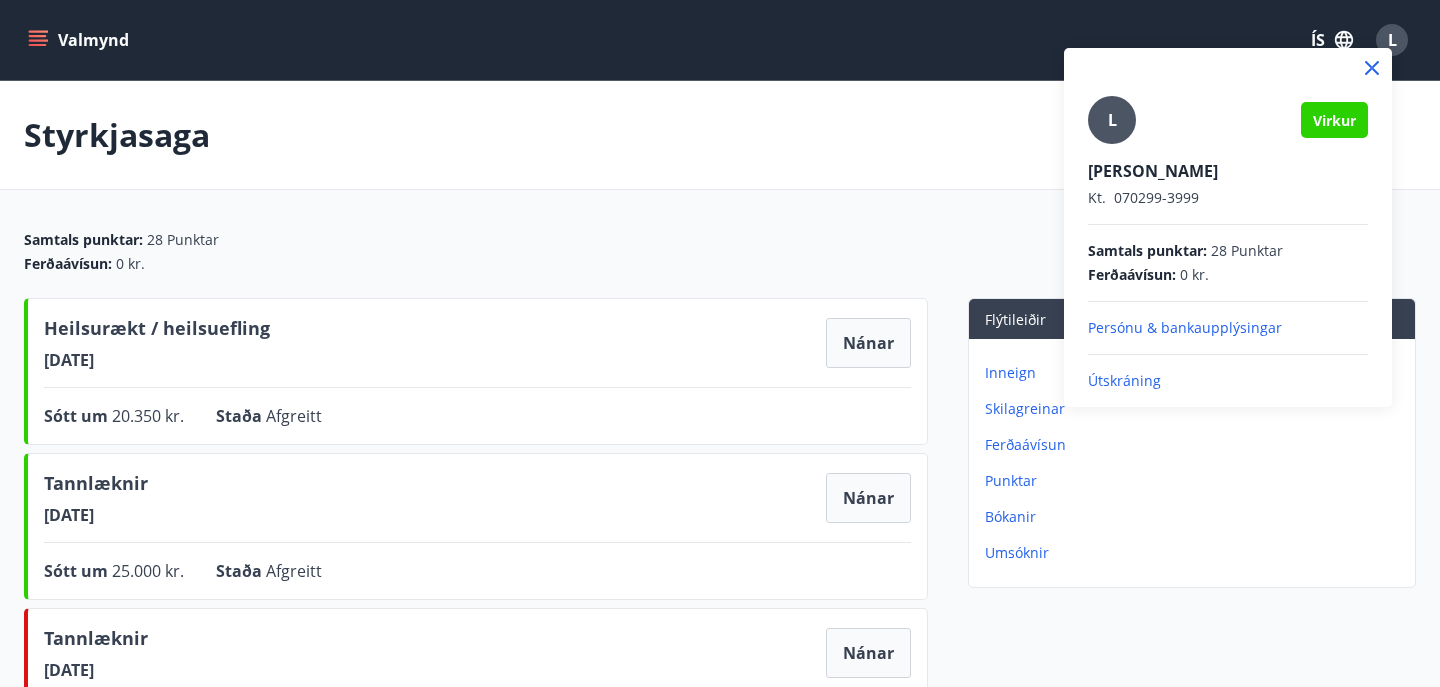 click on "Útskráning" at bounding box center [1228, 381] 